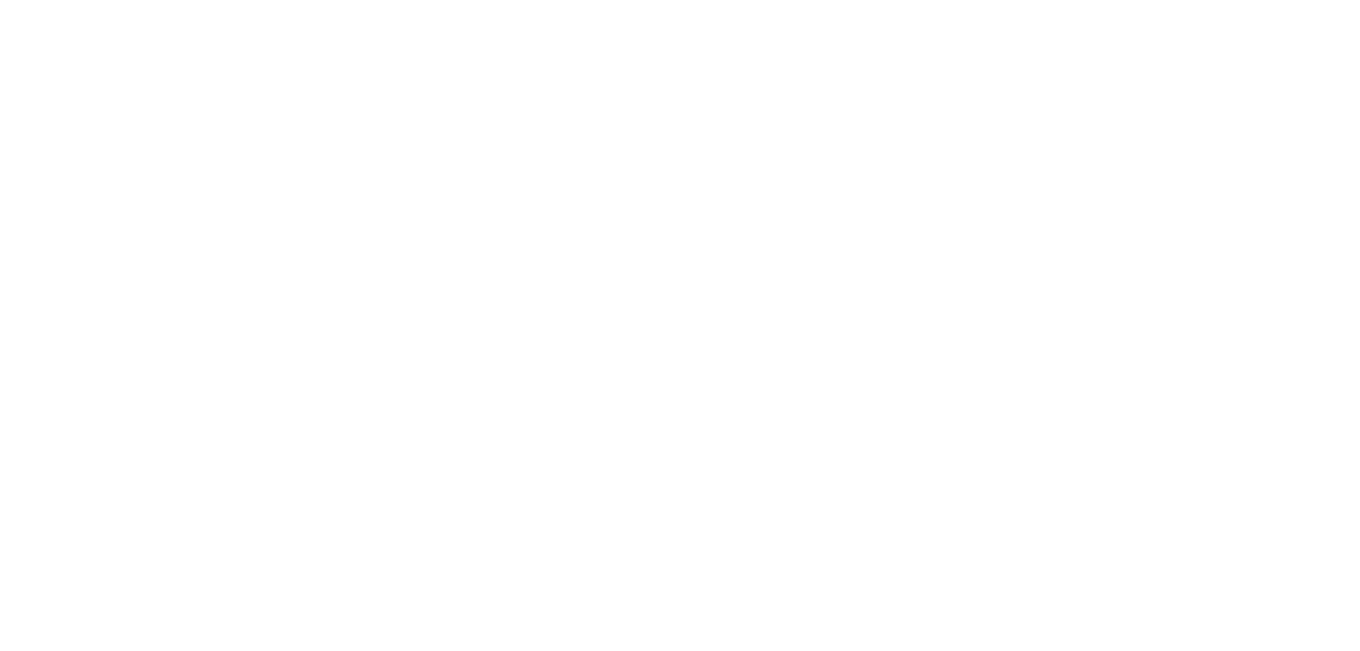scroll, scrollTop: 0, scrollLeft: 0, axis: both 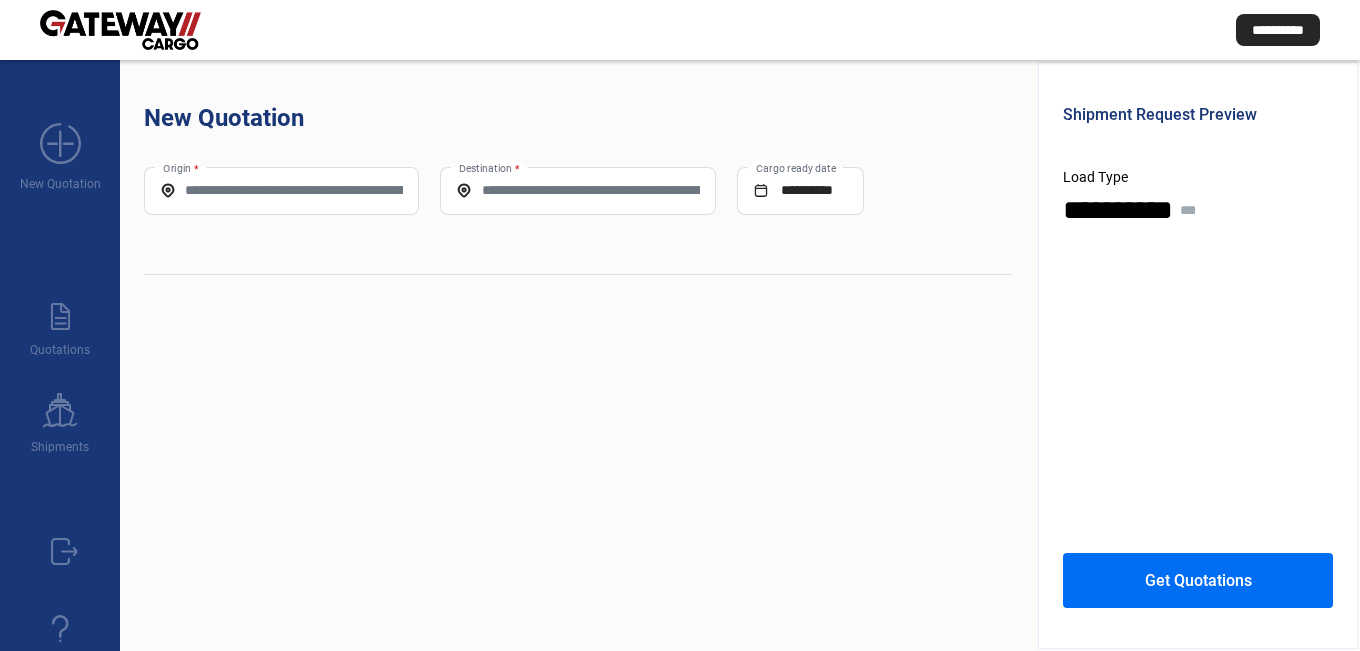 click on "Origin *" at bounding box center (281, 190) 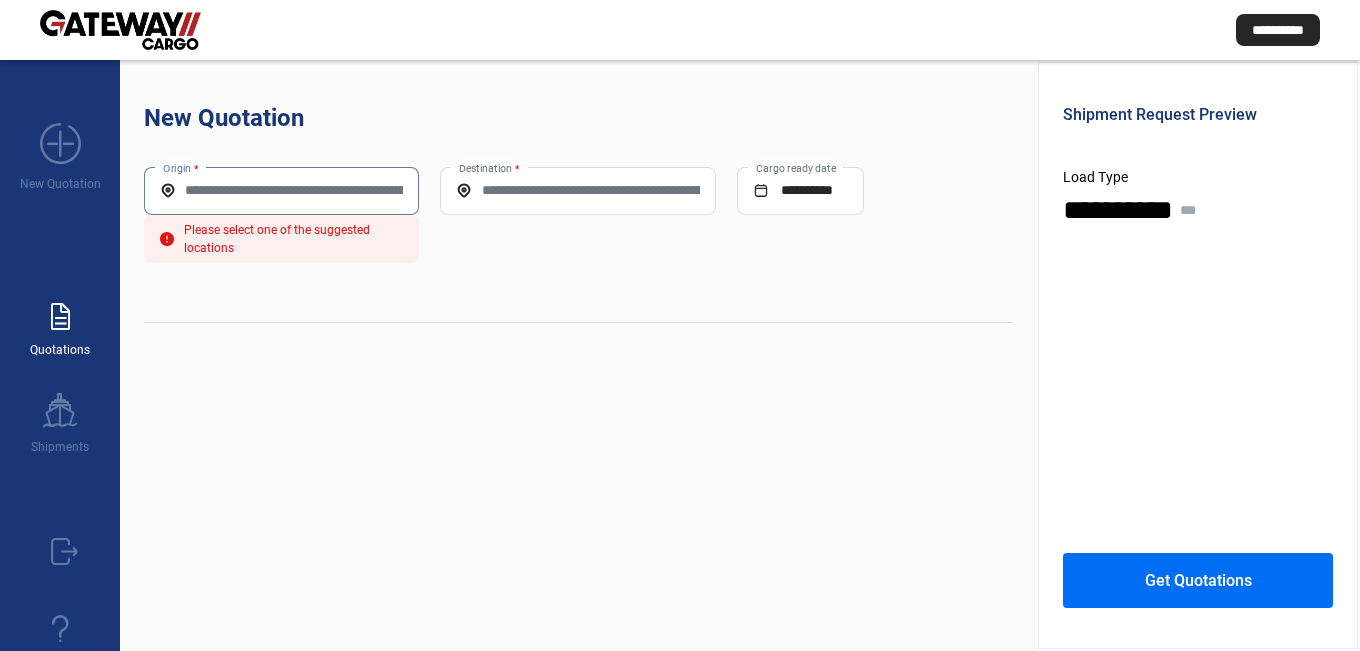 click on "paper_text" at bounding box center (60, 317) 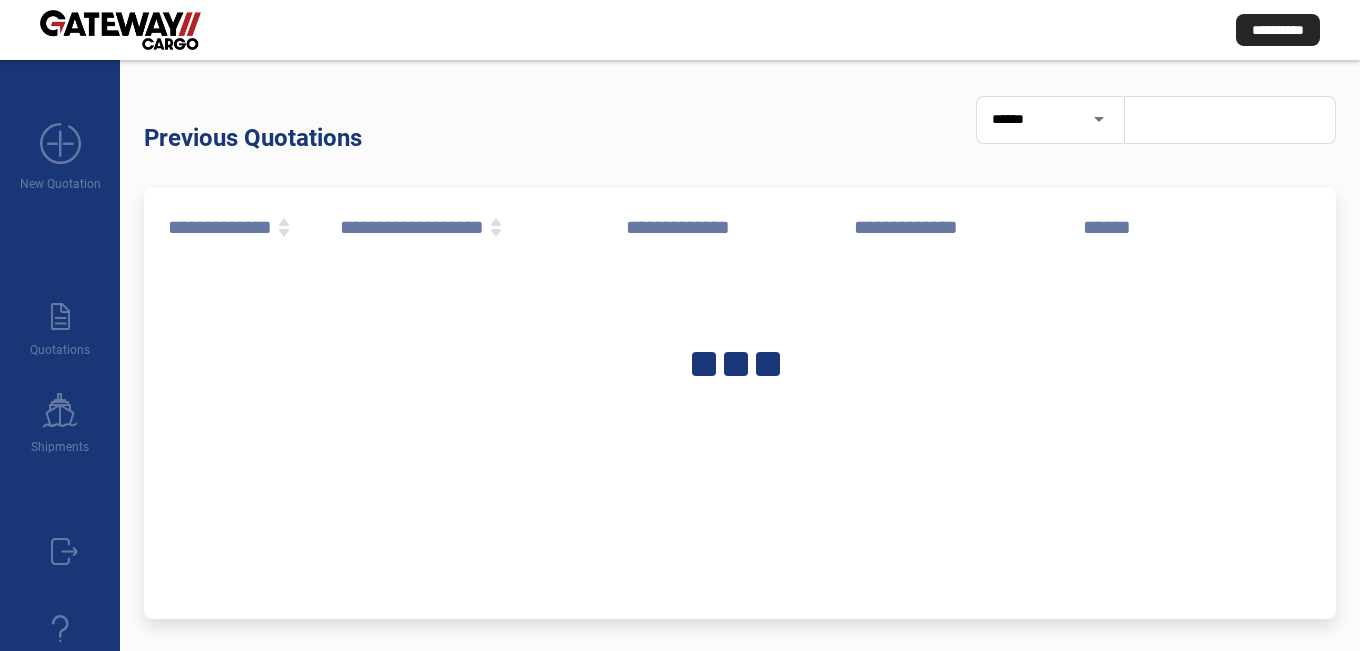 click 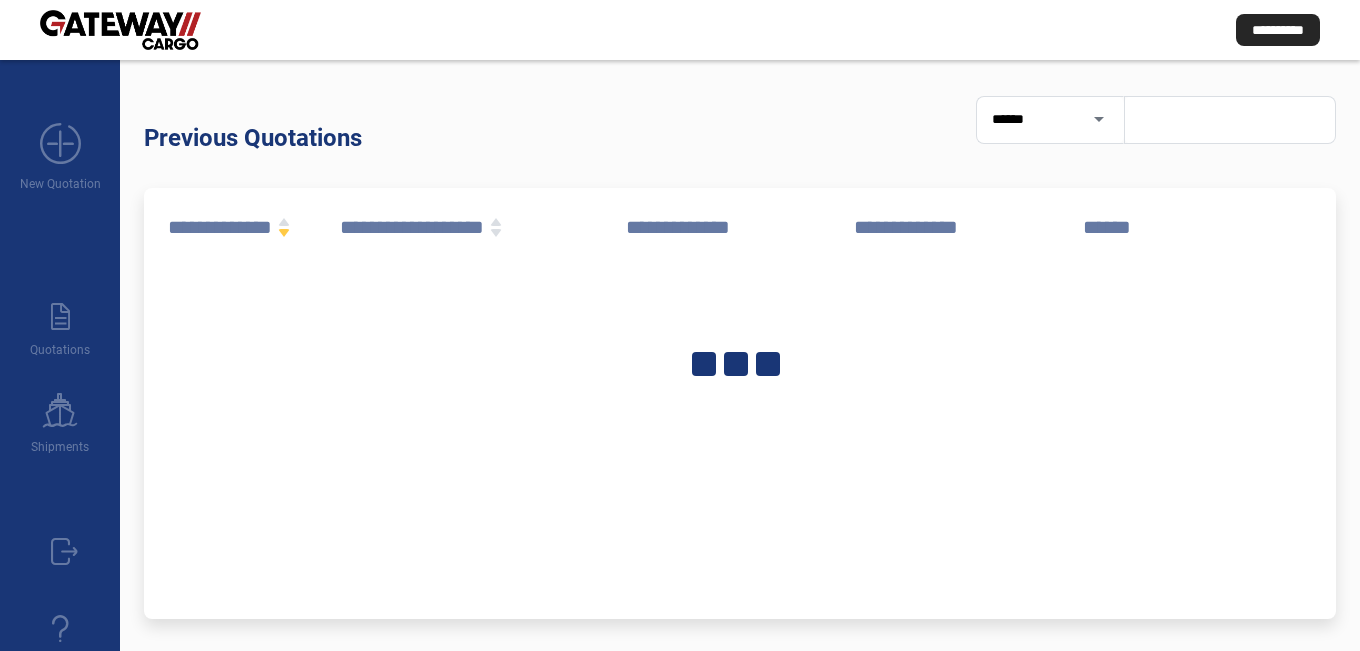 click on "**********" 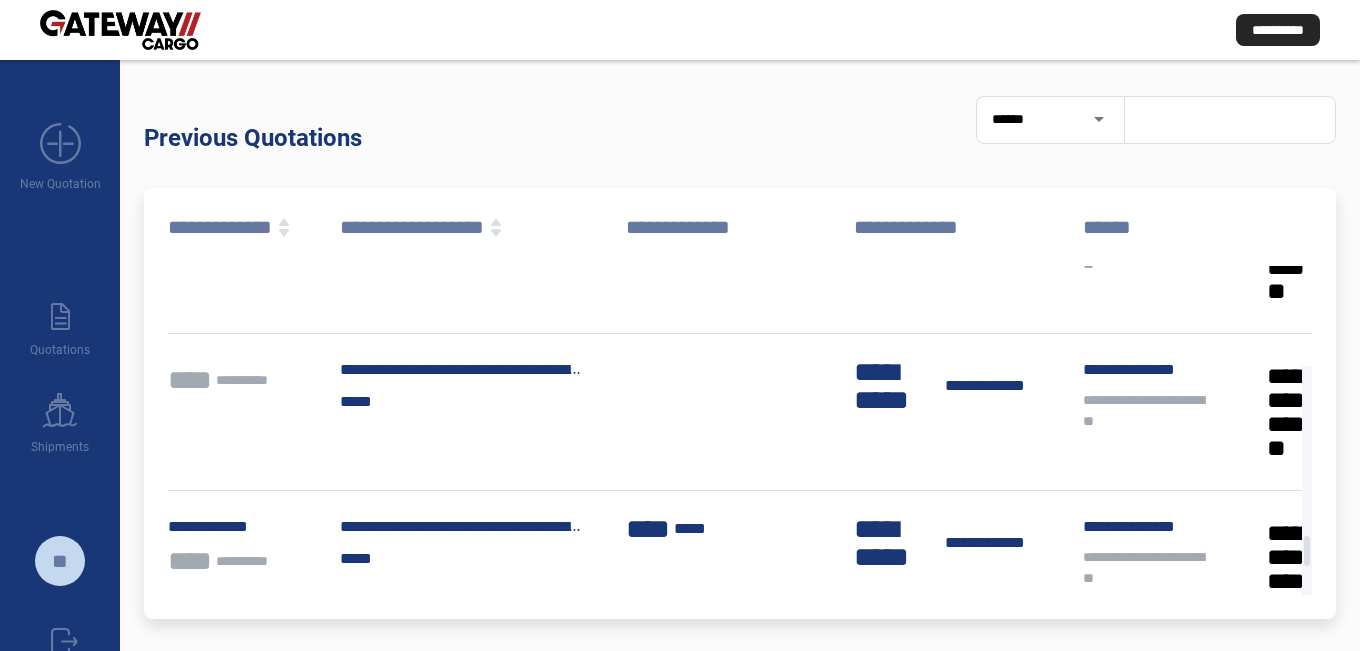 scroll, scrollTop: 3800, scrollLeft: 0, axis: vertical 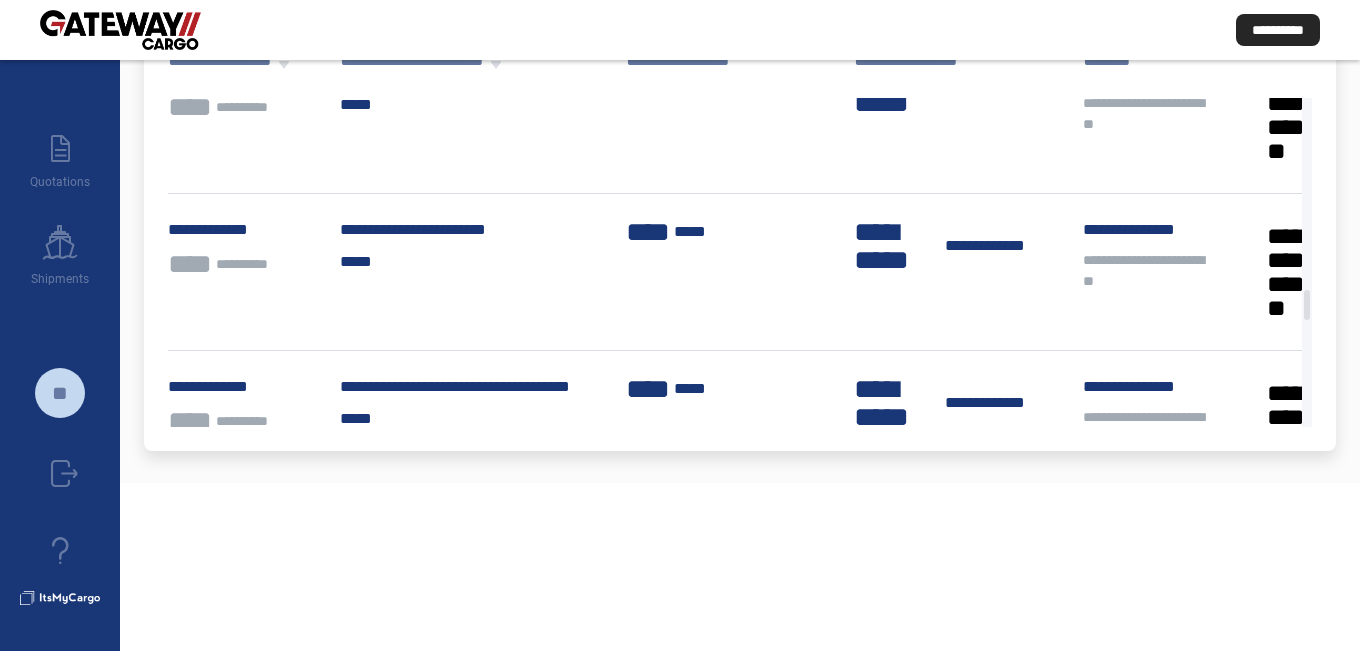 click on "**********" 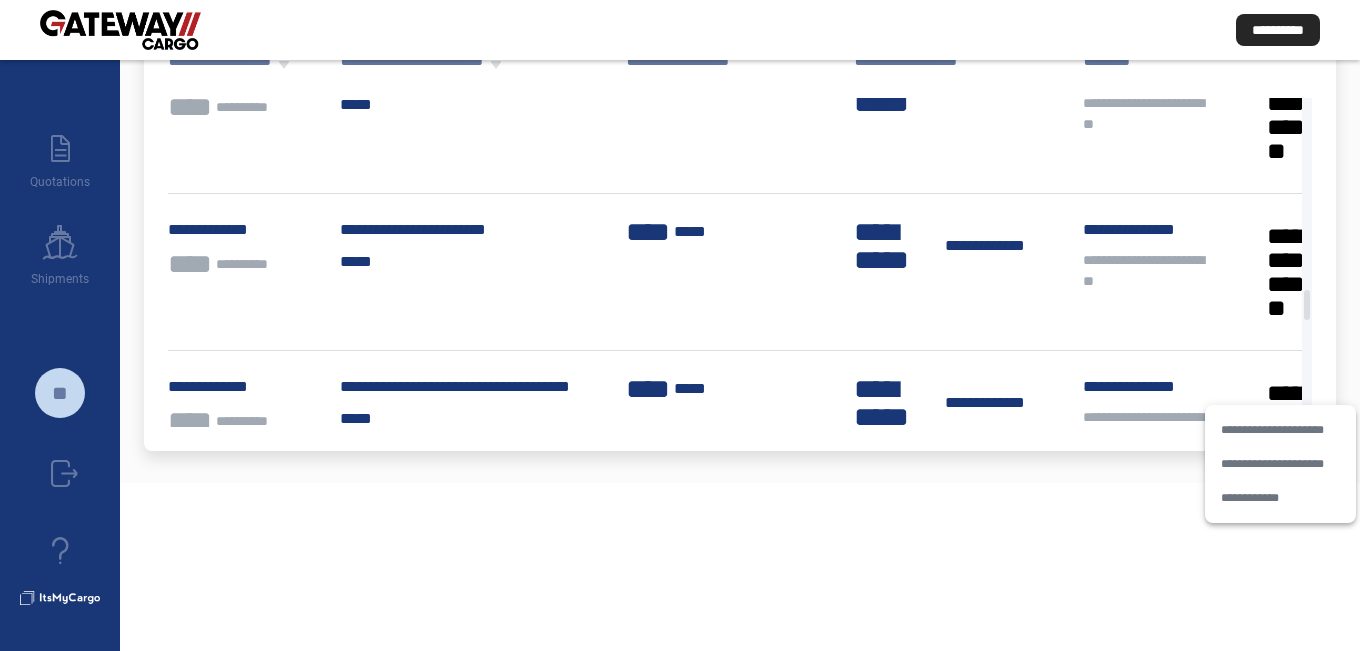 click on "**********" at bounding box center [1280, 430] 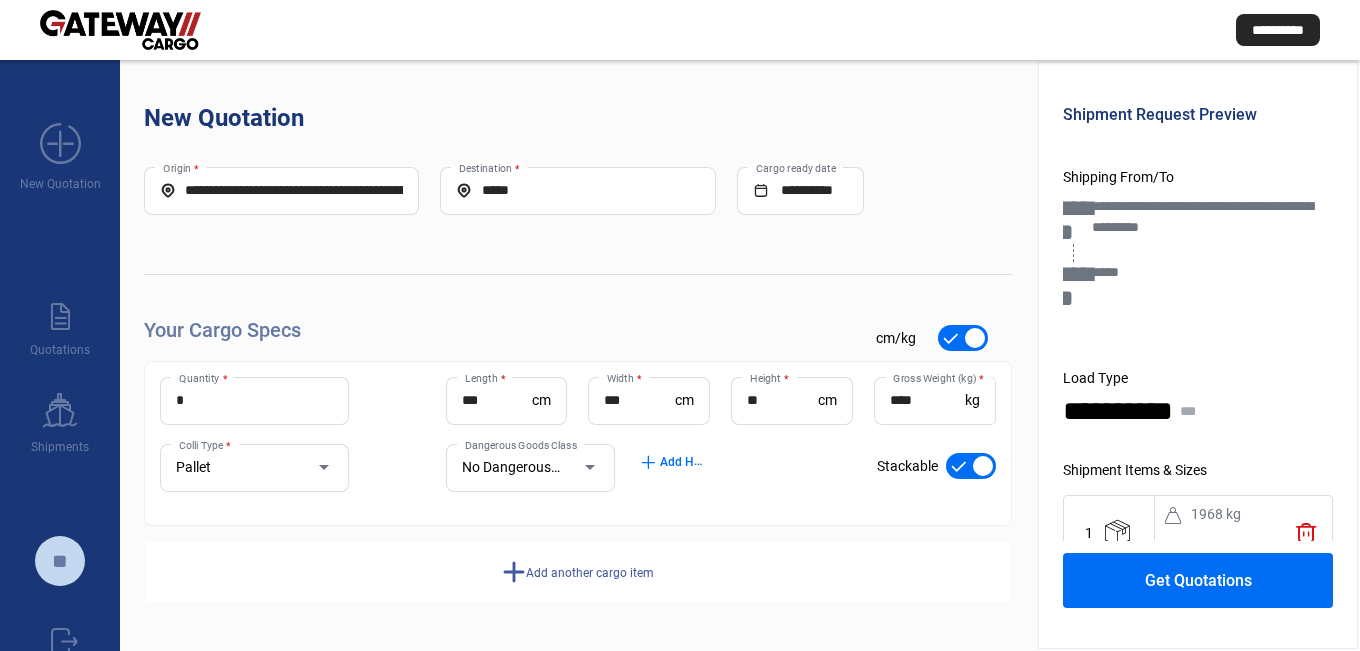 scroll, scrollTop: 100, scrollLeft: 0, axis: vertical 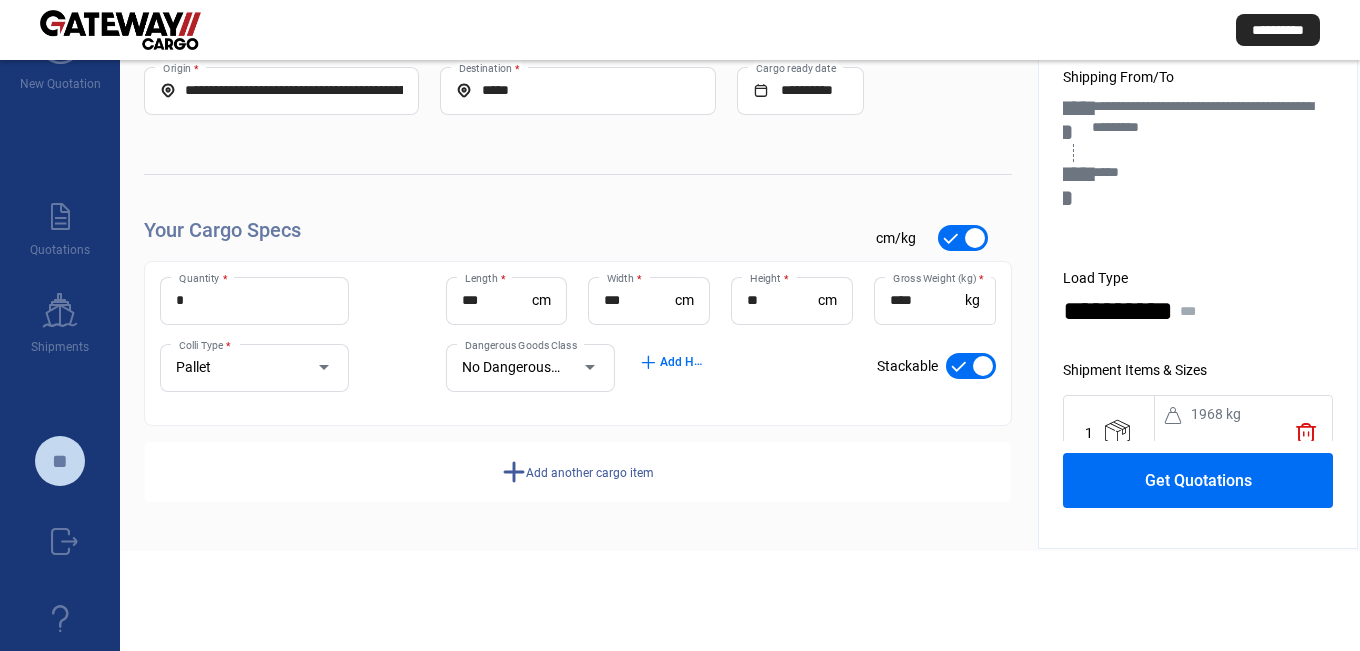 click on "add" 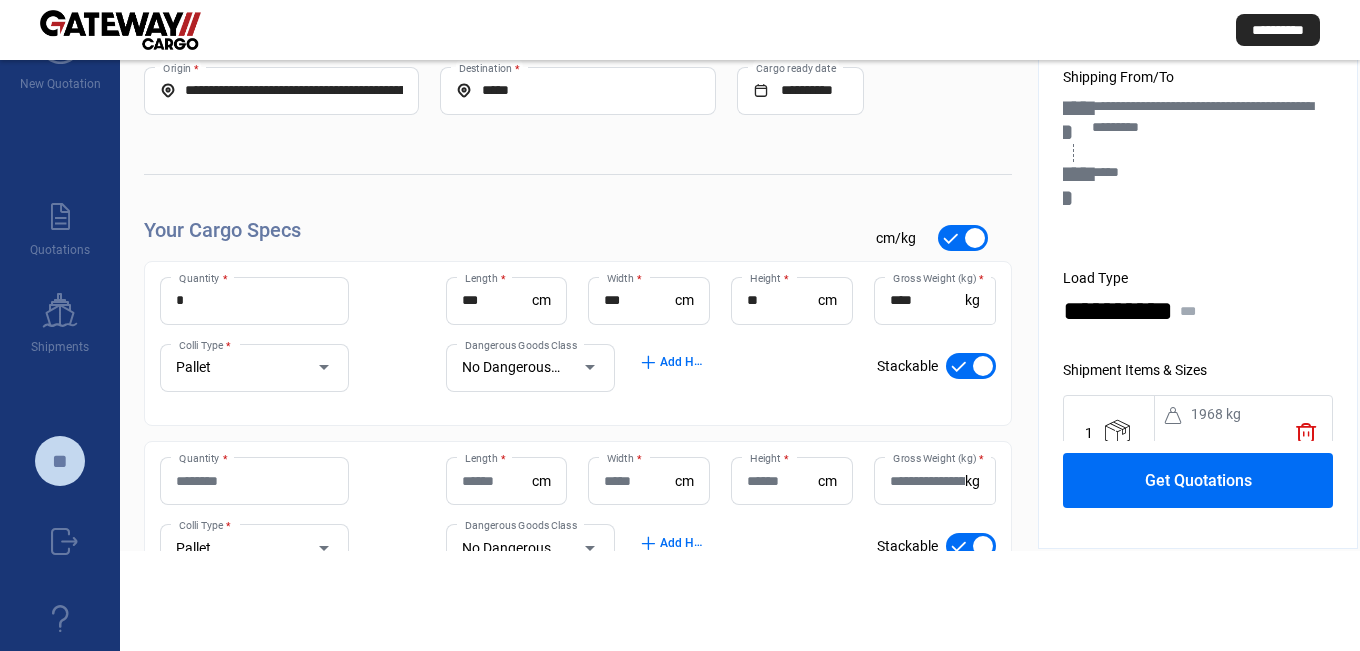 type 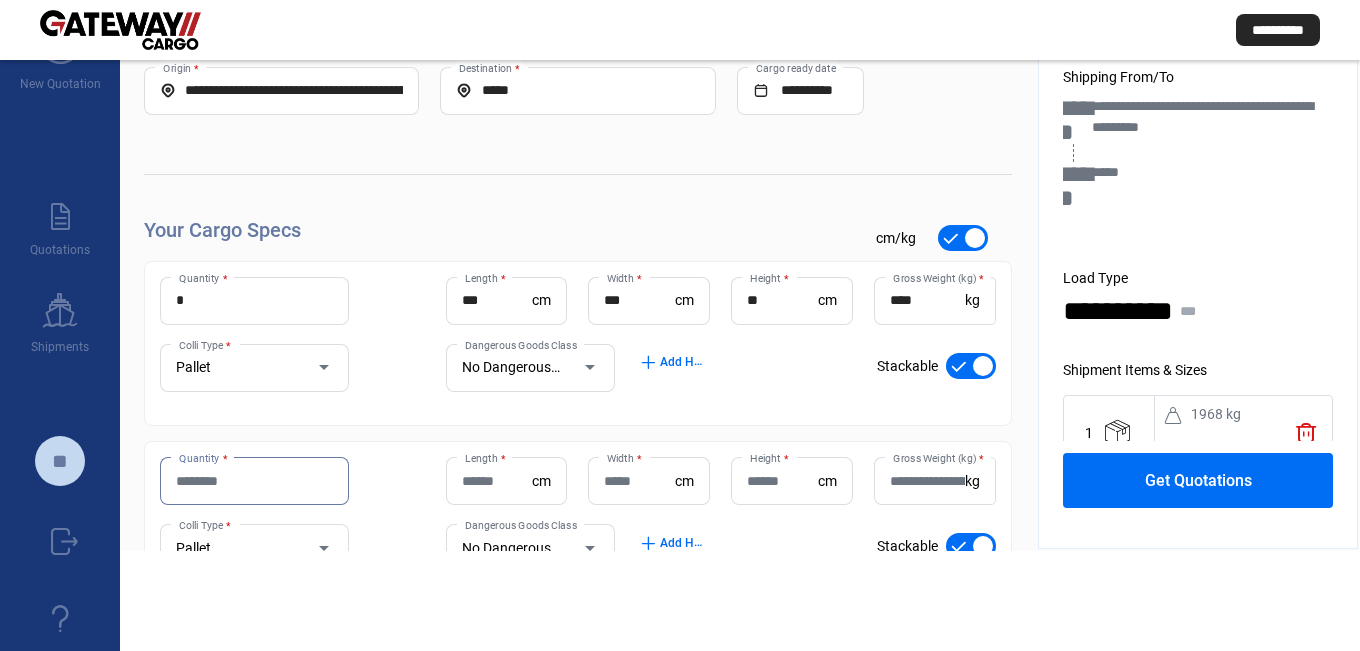 click on "Quantity *" at bounding box center (254, 481) 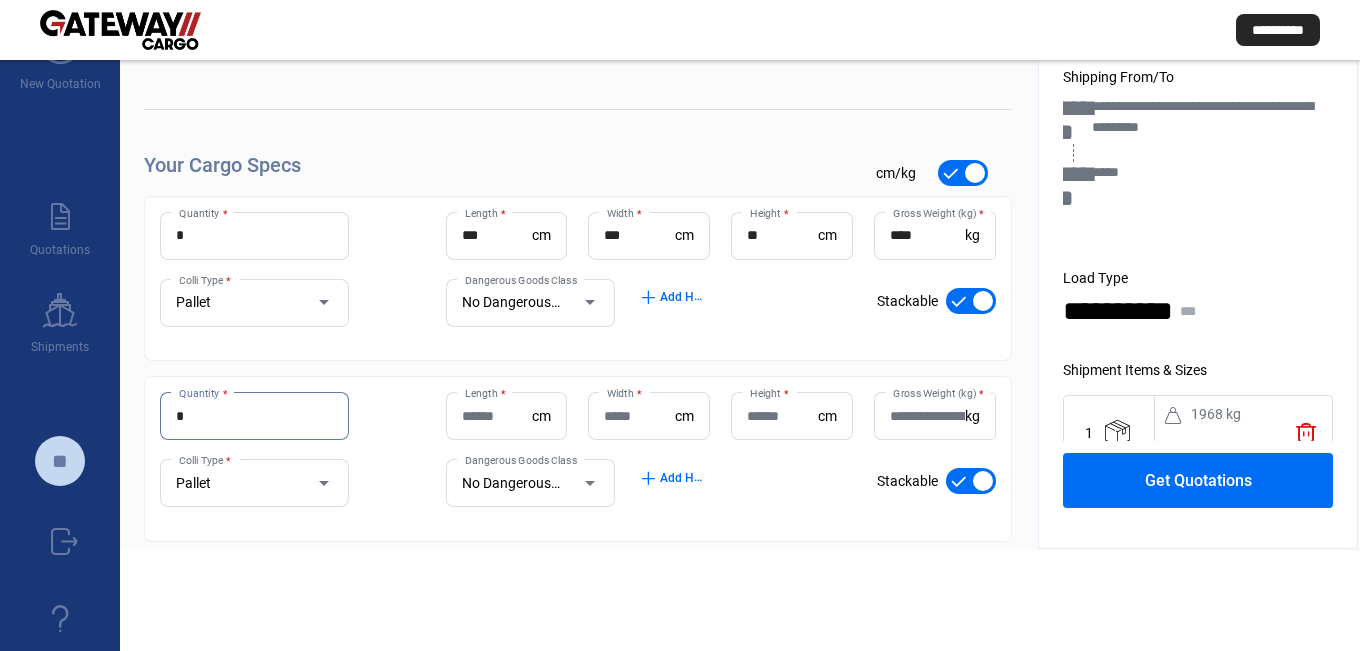 scroll, scrollTop: 100, scrollLeft: 0, axis: vertical 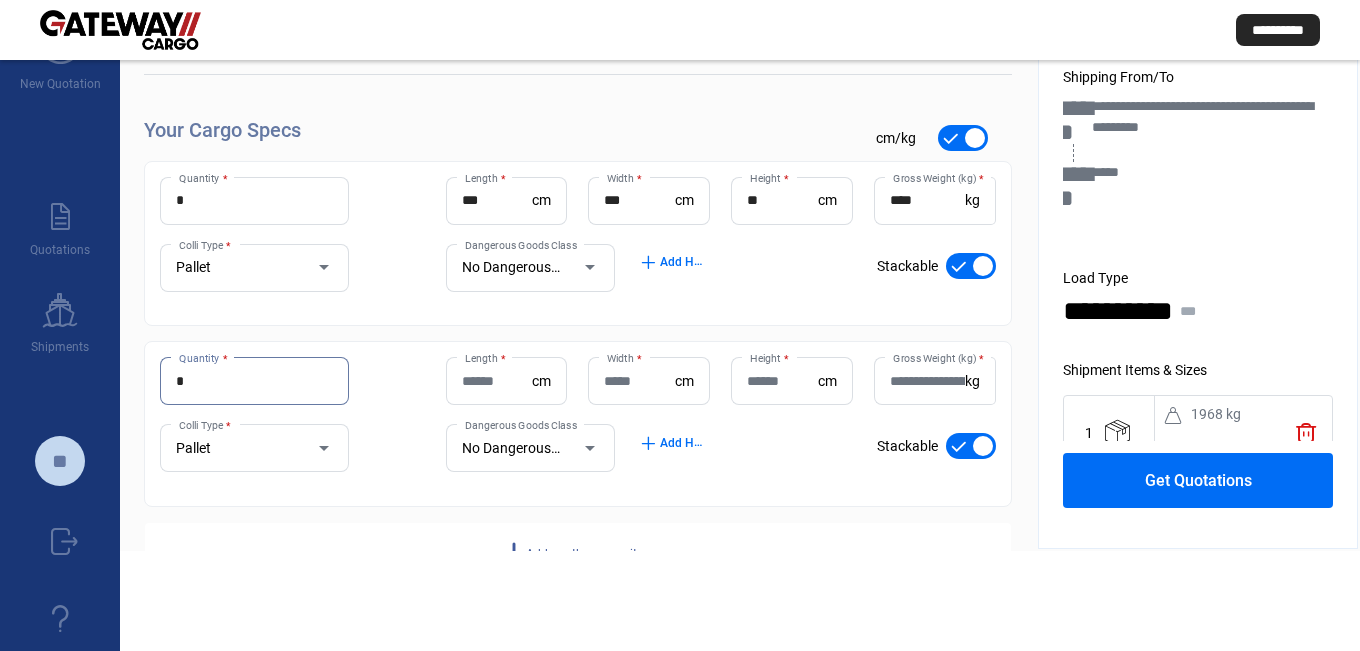 type on "*" 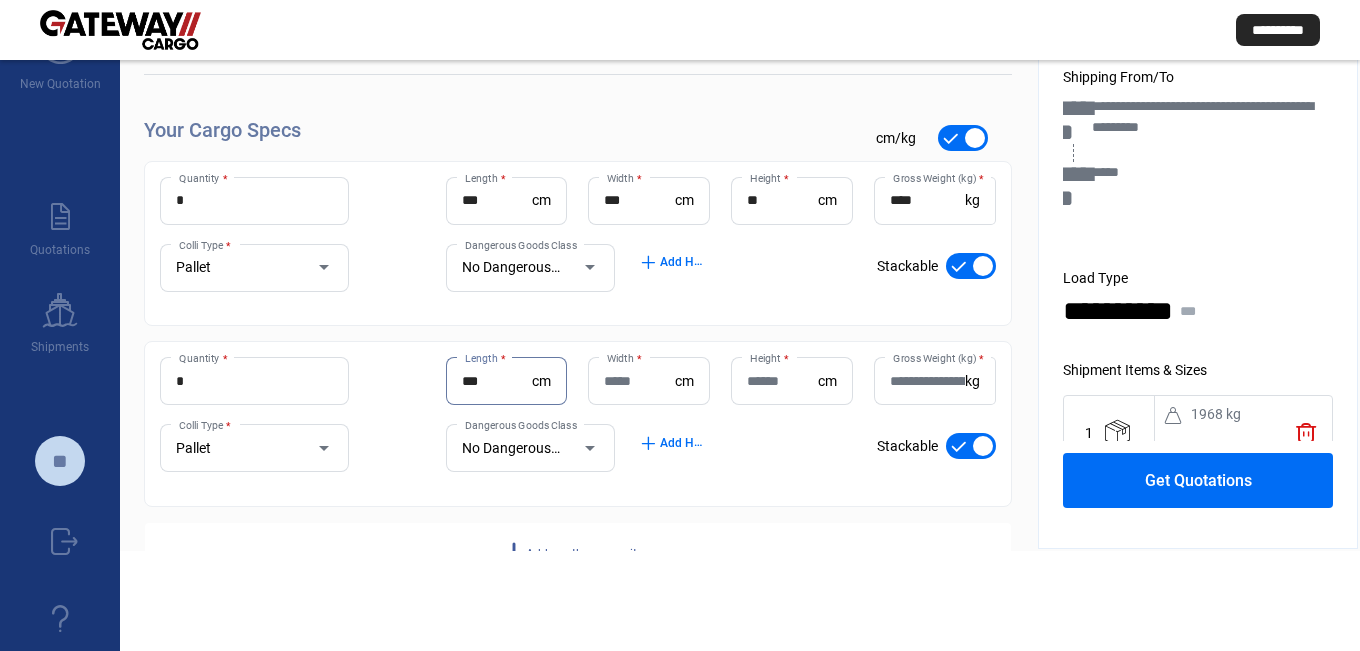type on "***" 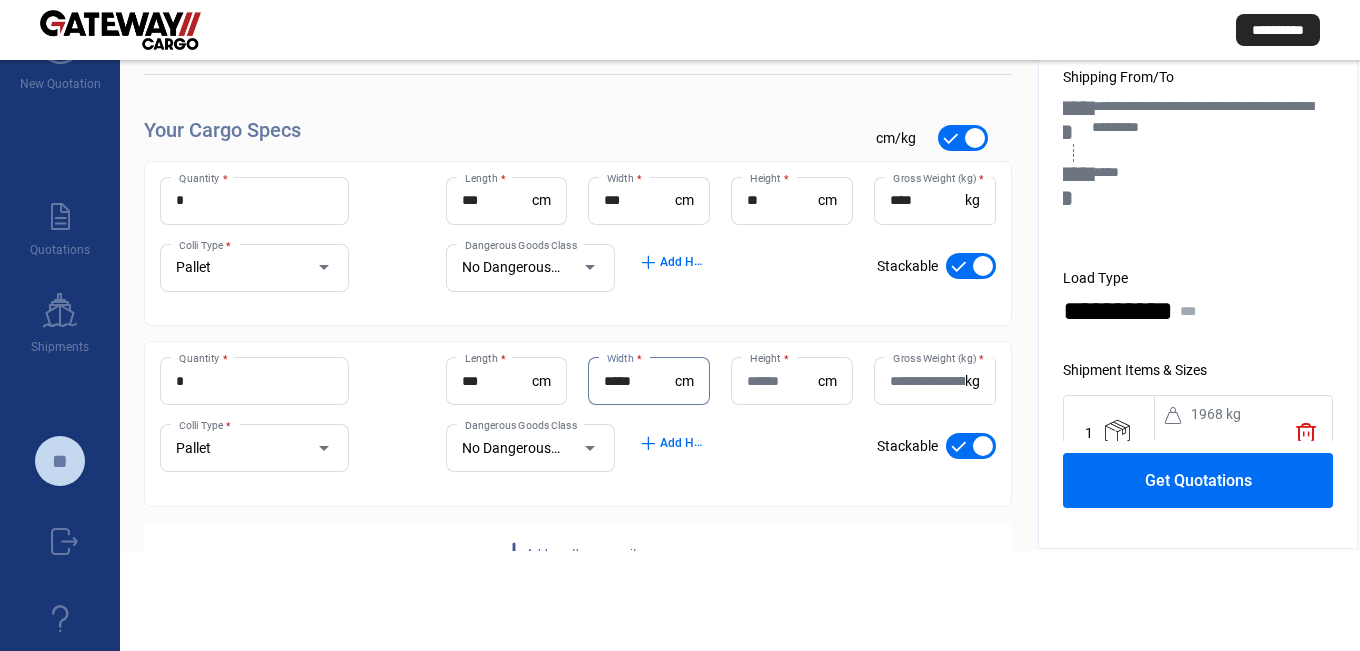 drag, startPoint x: 621, startPoint y: 384, endPoint x: 651, endPoint y: 386, distance: 30.066593 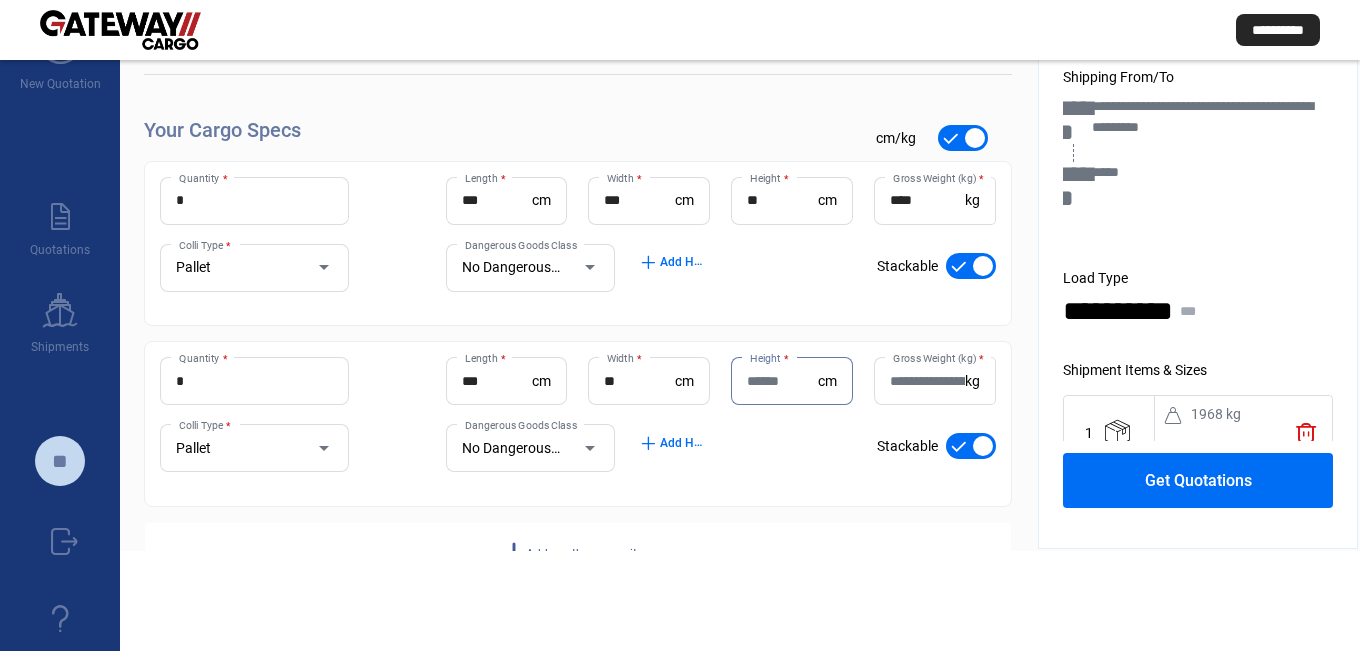 click on "Height  *" at bounding box center [782, 381] 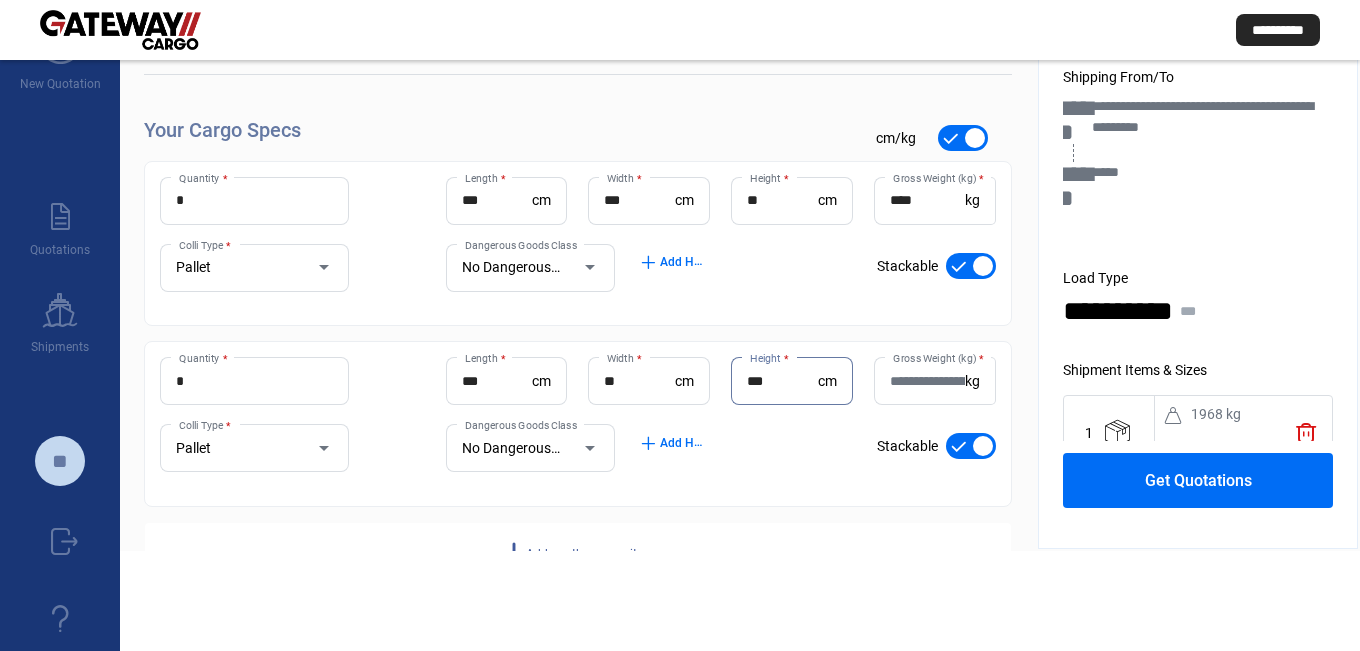 type on "***" 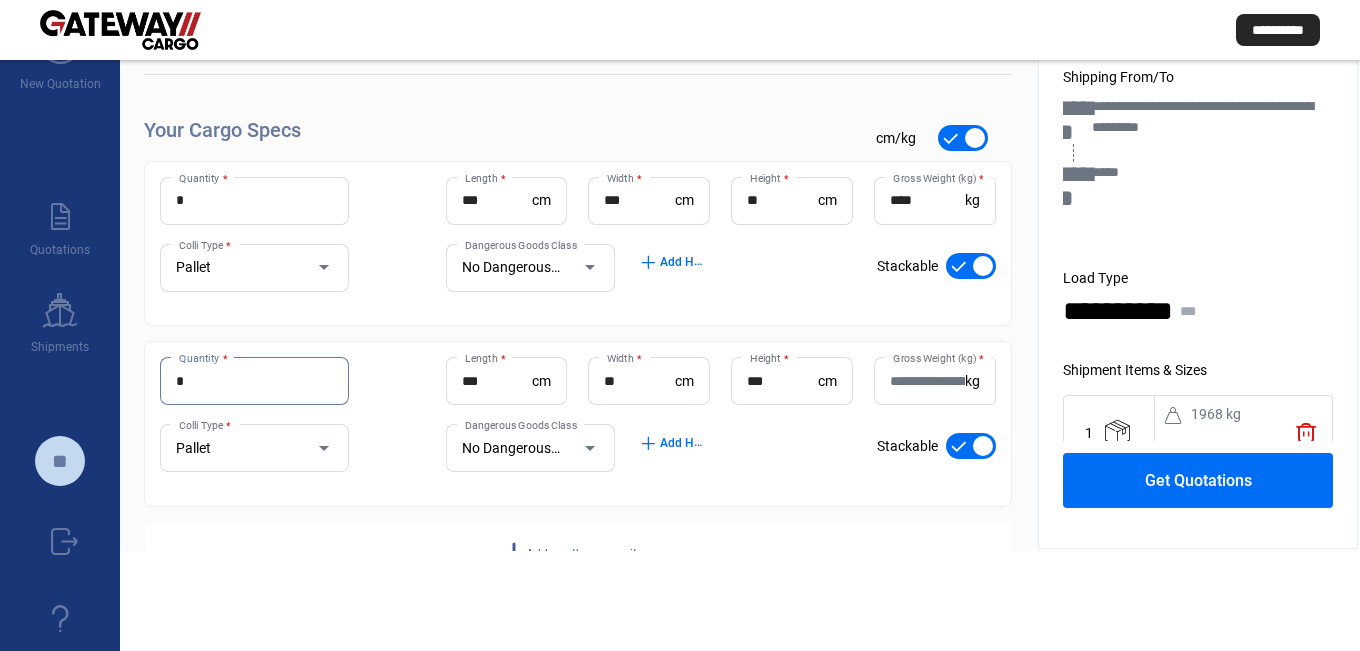 drag, startPoint x: 221, startPoint y: 384, endPoint x: 145, endPoint y: 384, distance: 76 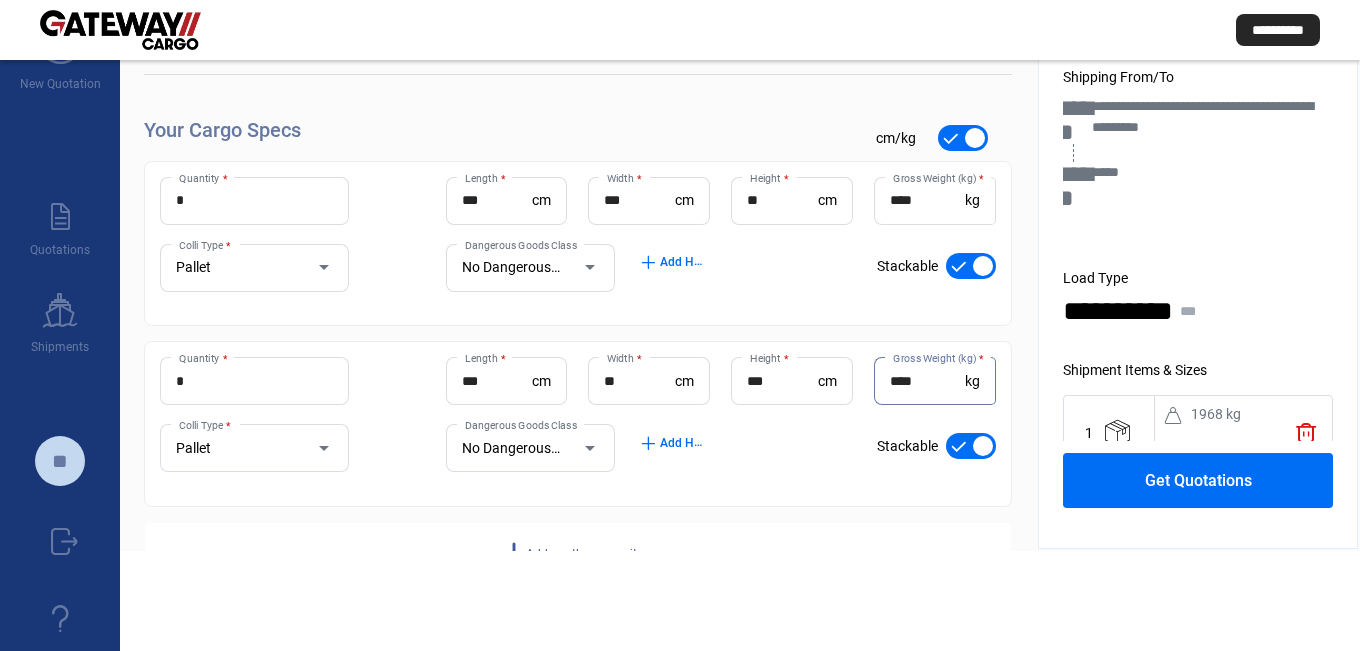 scroll, scrollTop: 173, scrollLeft: 0, axis: vertical 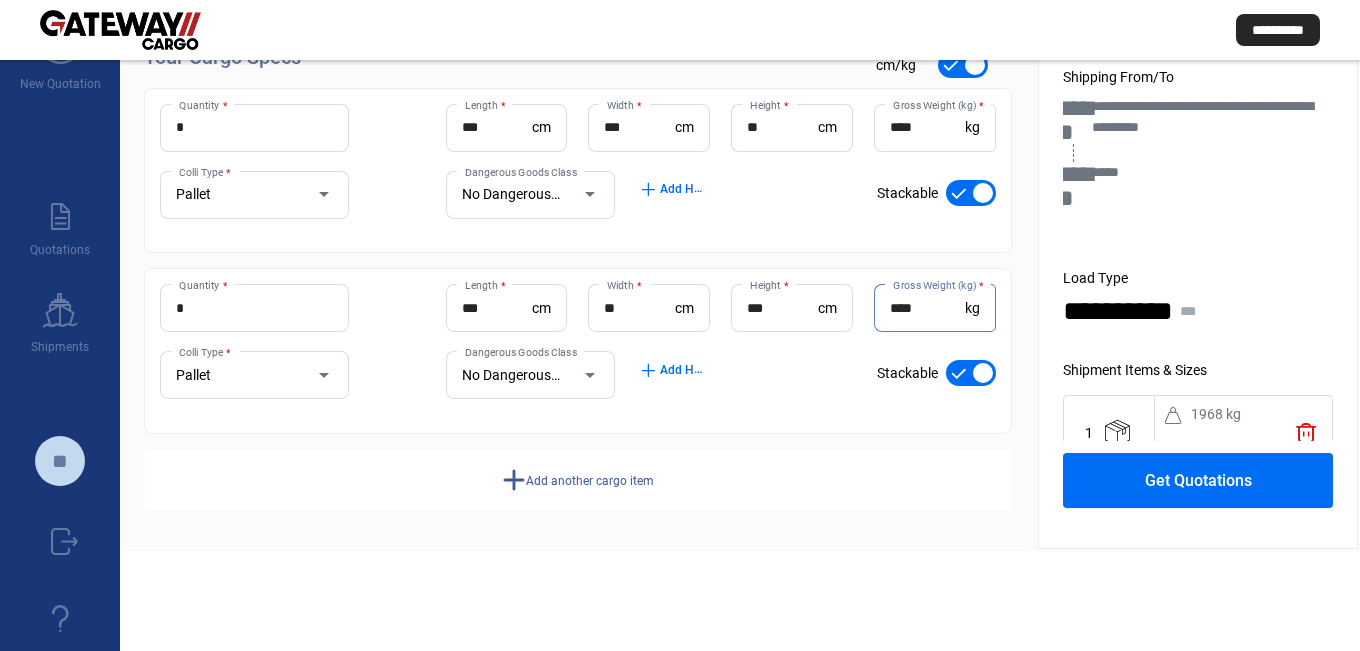 type on "****" 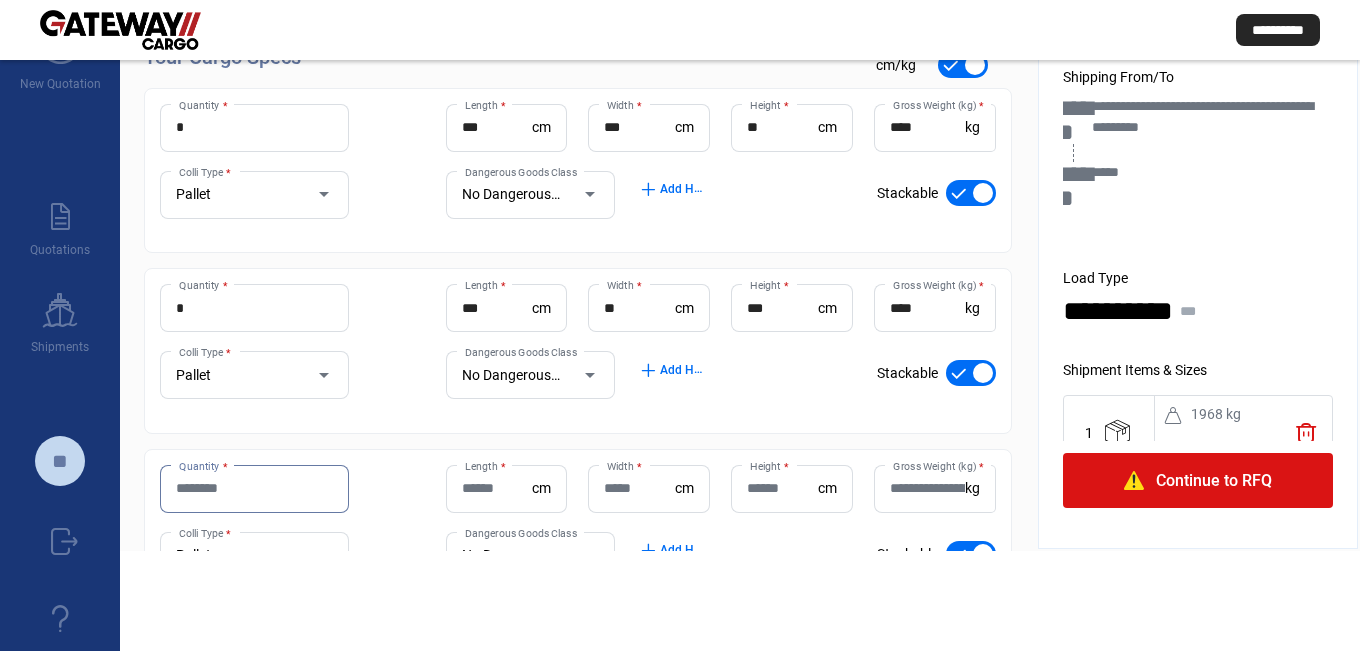 click on "Quantity *" at bounding box center (254, 488) 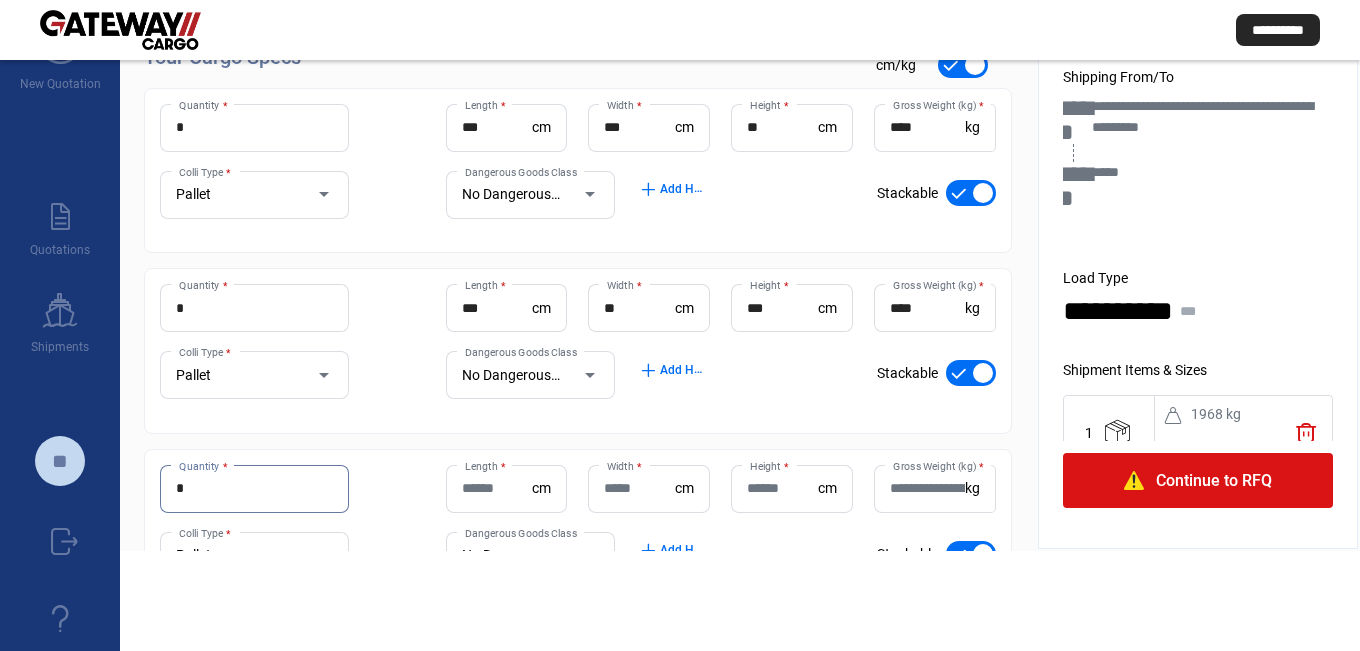 type on "*" 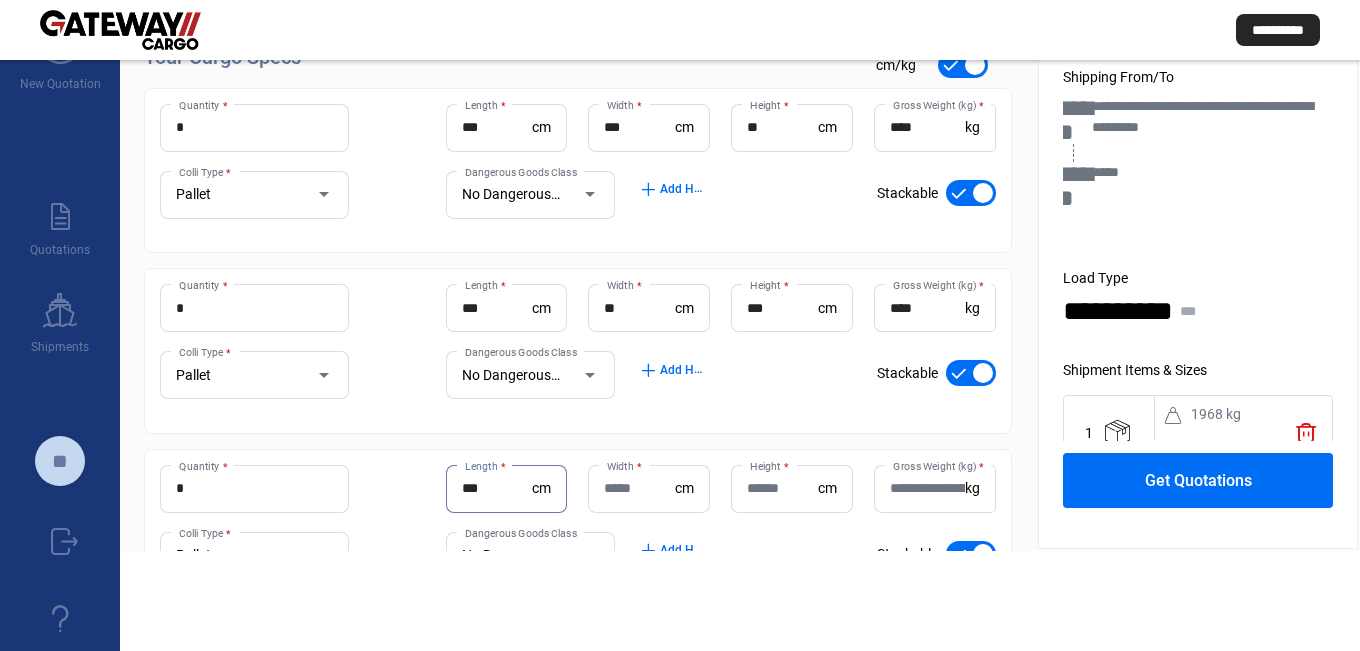type on "***" 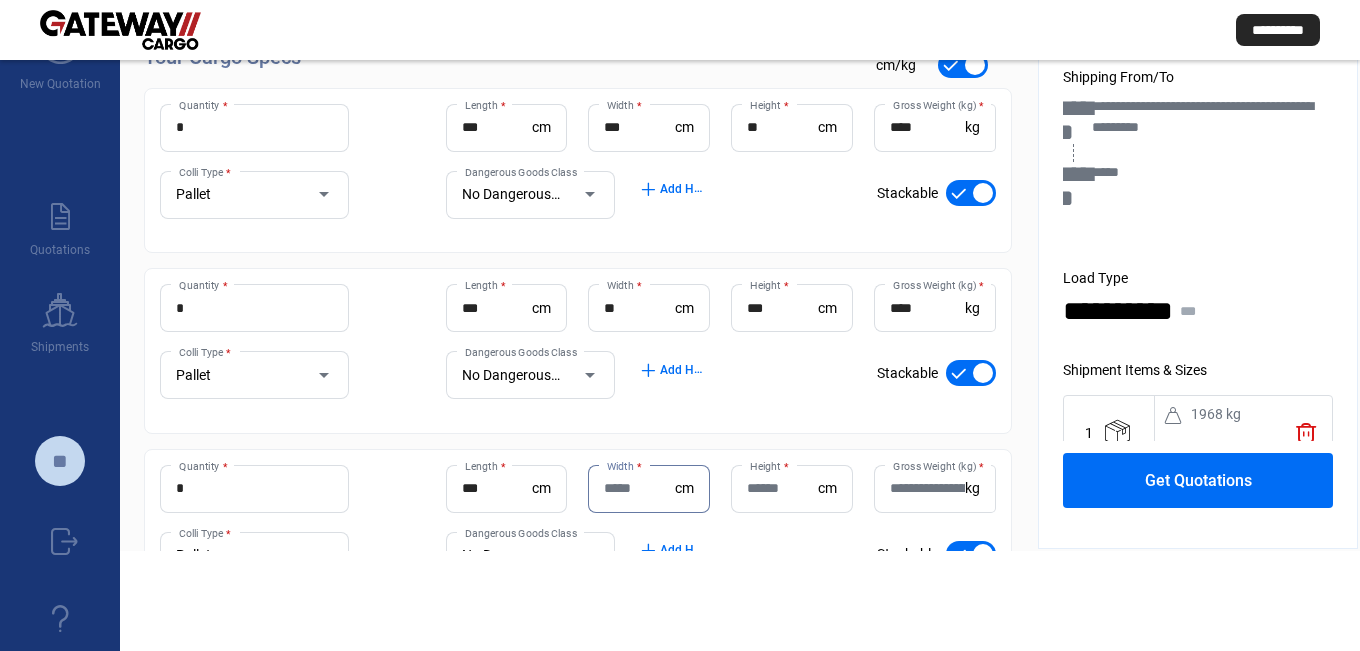 click on "Width  *" at bounding box center (639, 488) 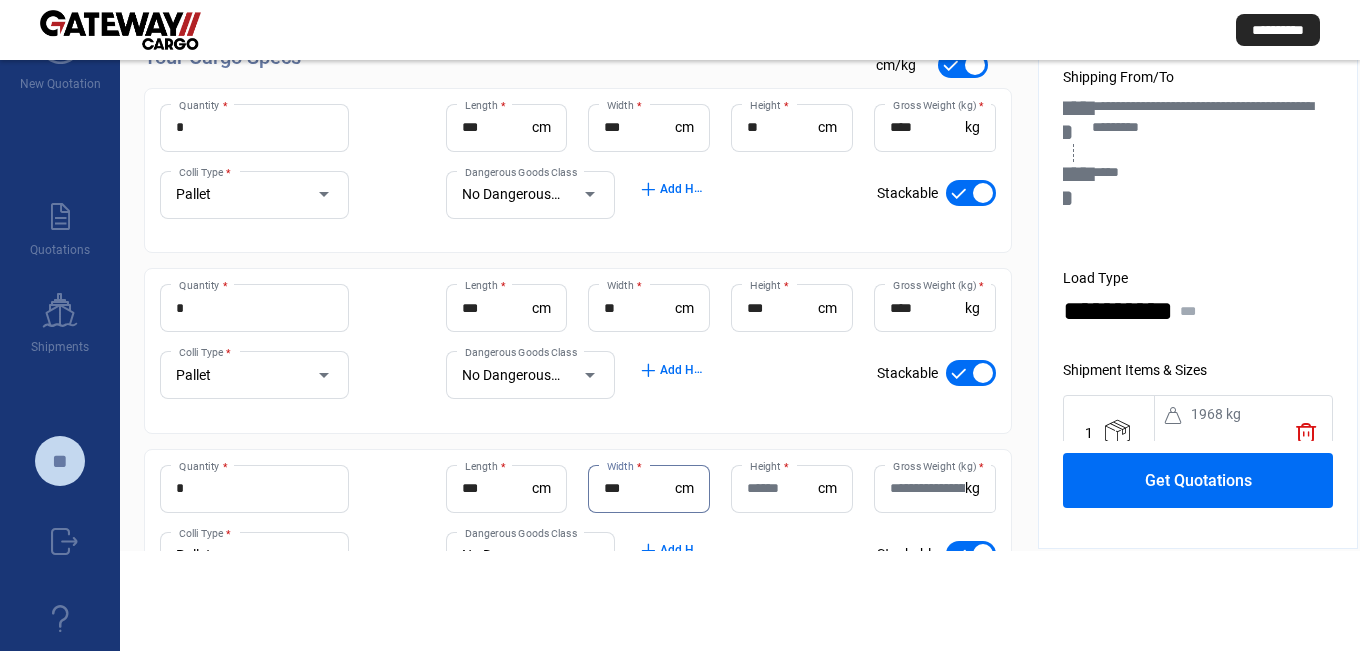 type on "***" 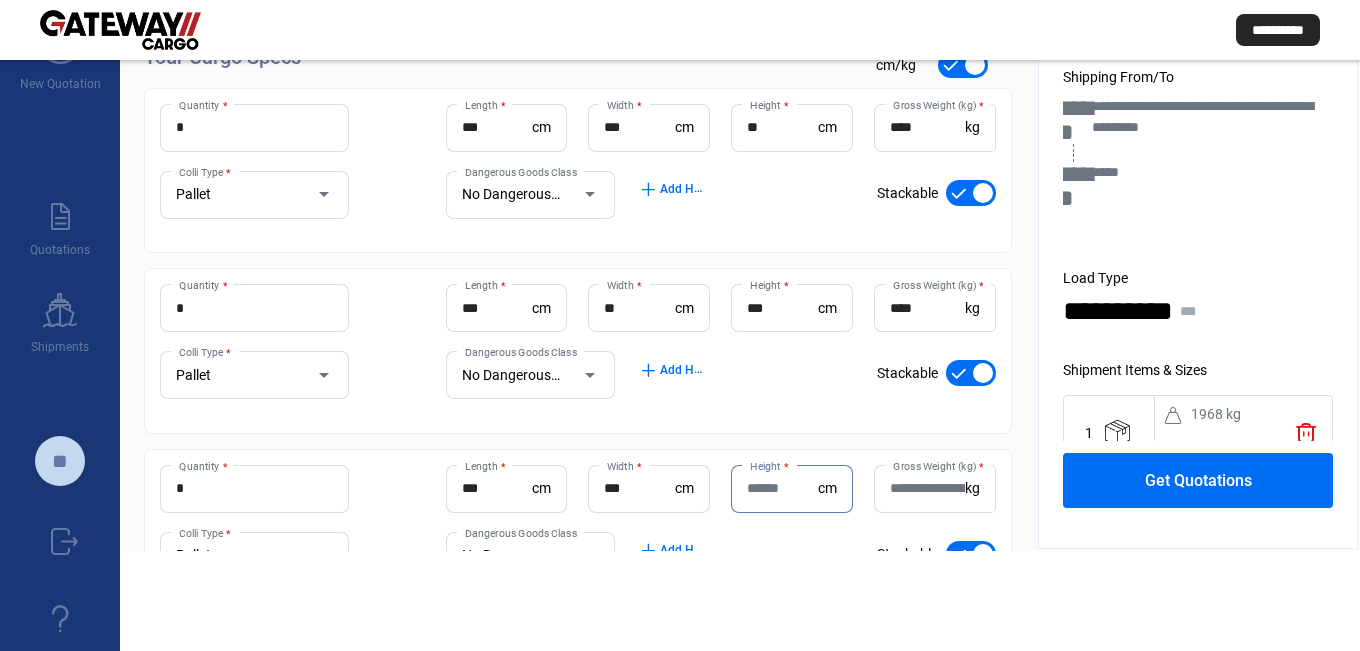 click on "Height  *" at bounding box center (782, 488) 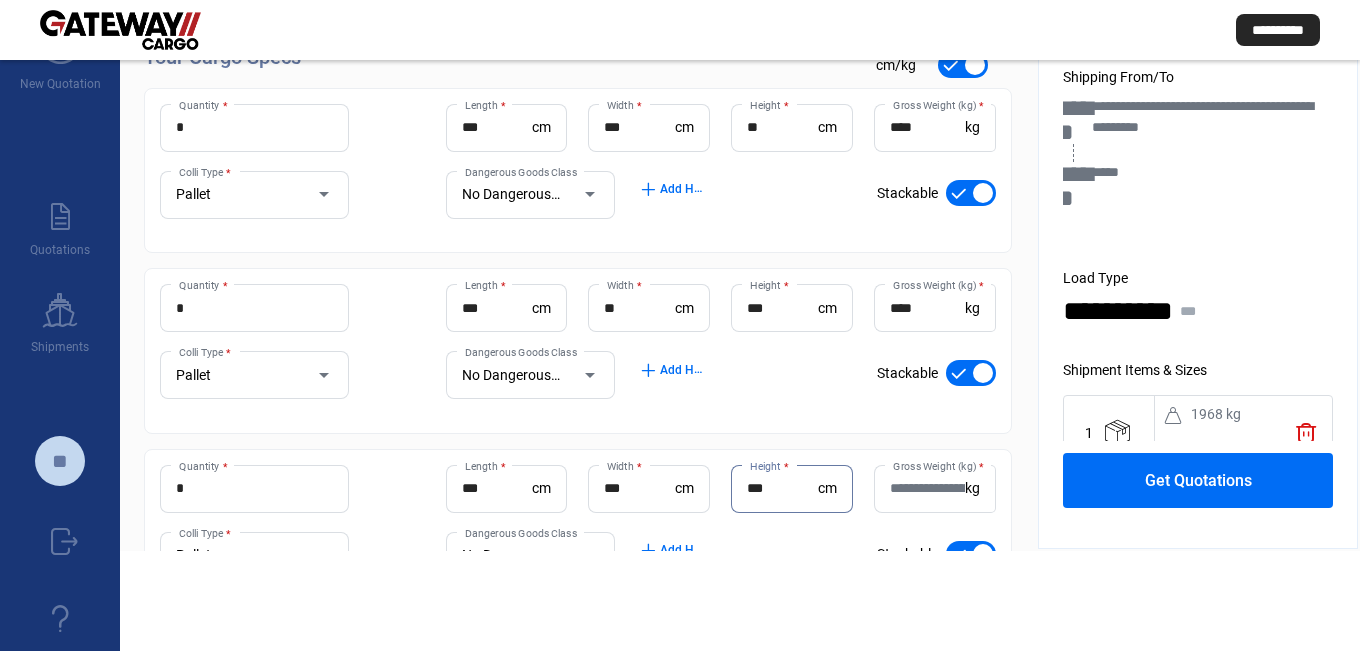 type on "***" 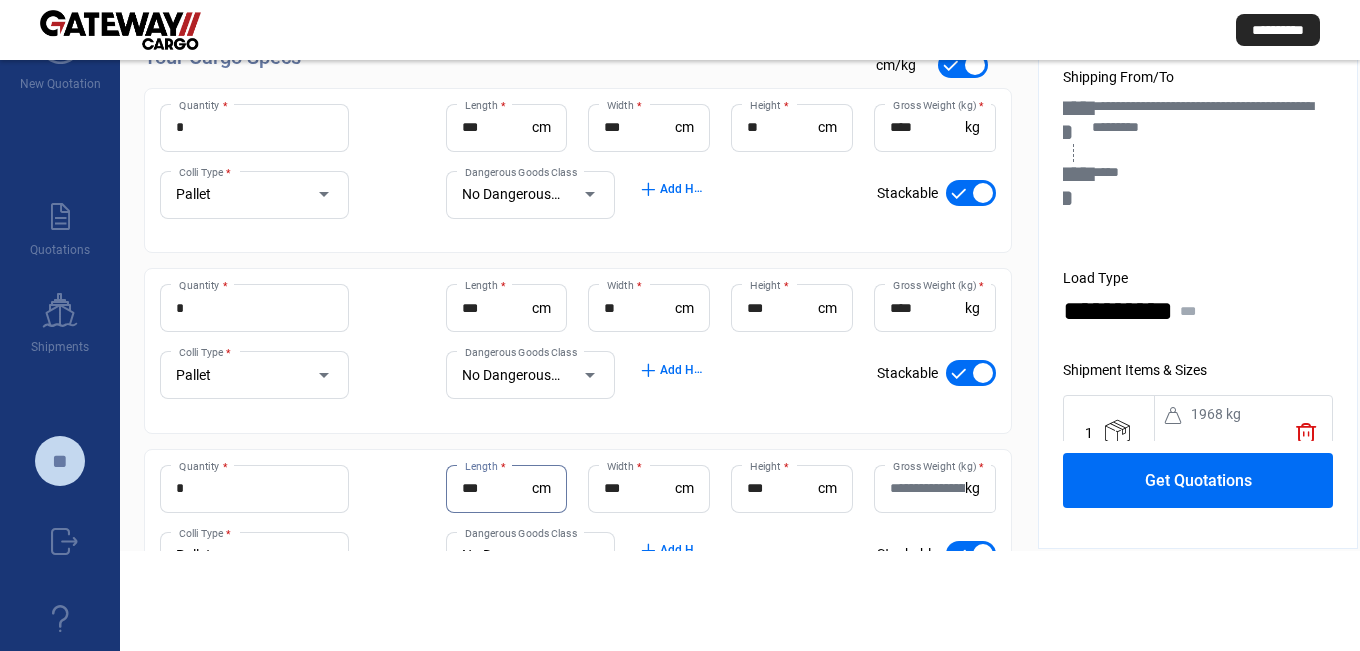 drag, startPoint x: 493, startPoint y: 487, endPoint x: 463, endPoint y: 487, distance: 30 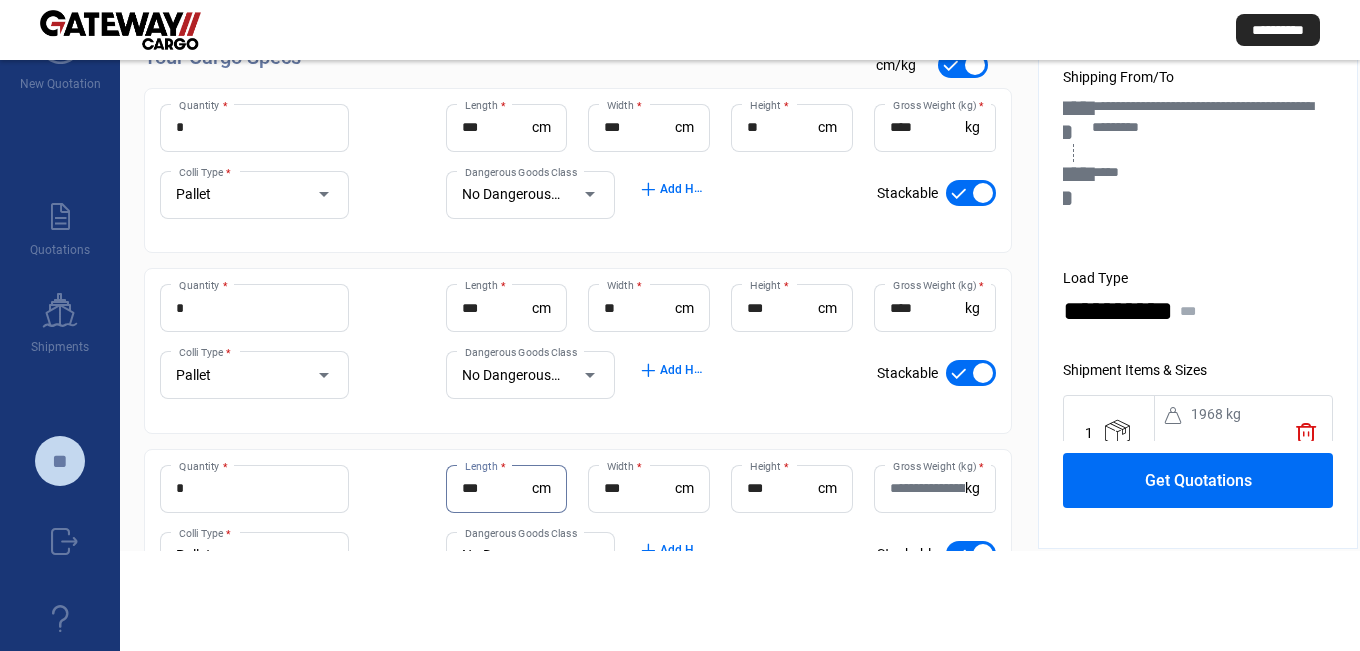 click on "***" at bounding box center (497, 488) 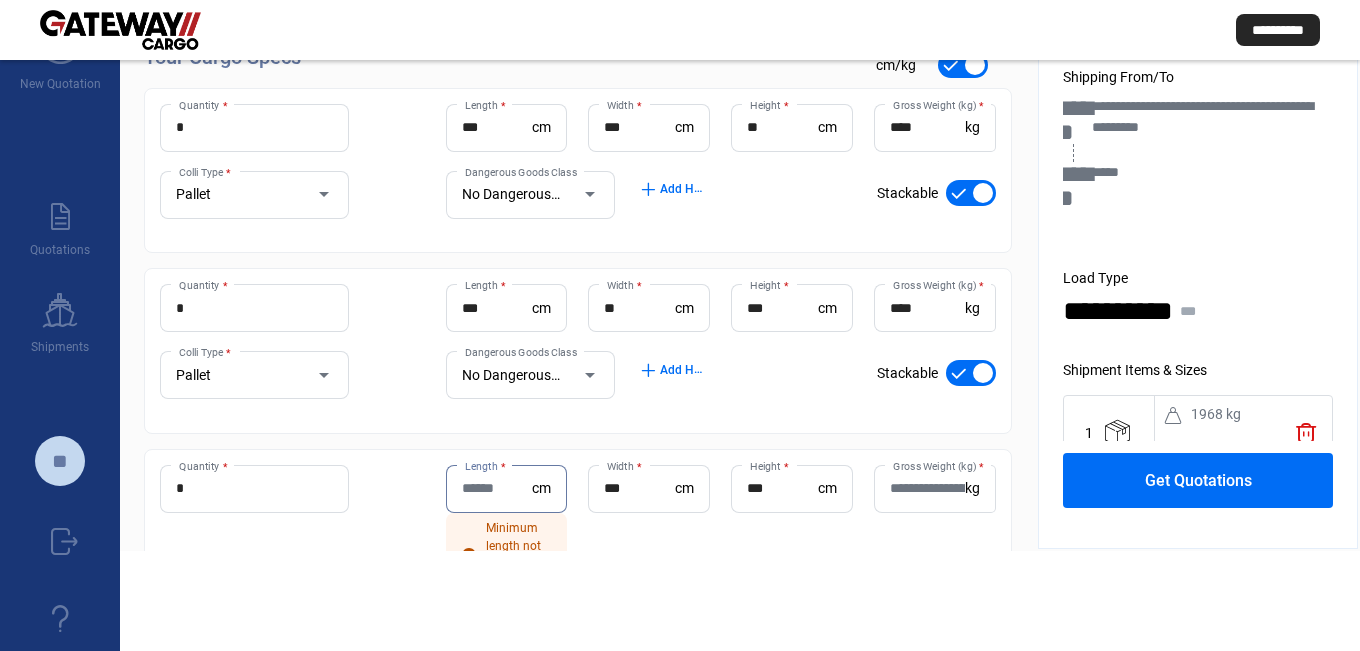 type 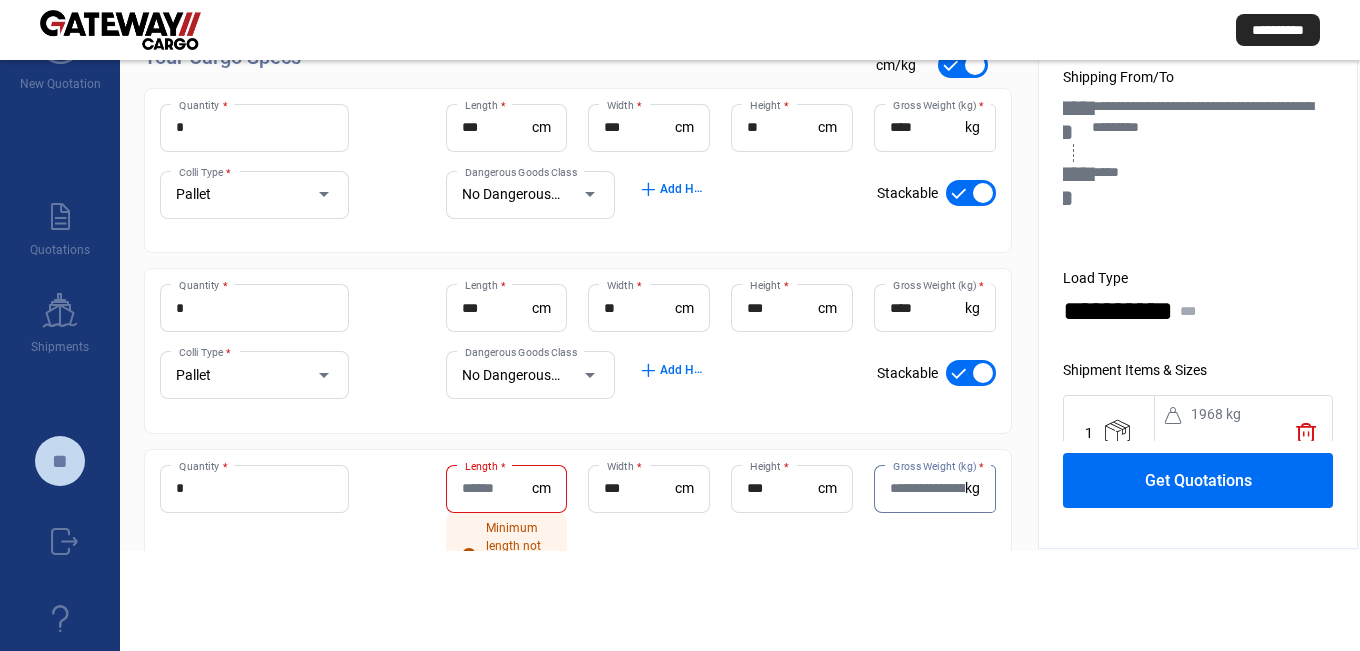 click on "Gross Weight (kg)  *" at bounding box center [927, 488] 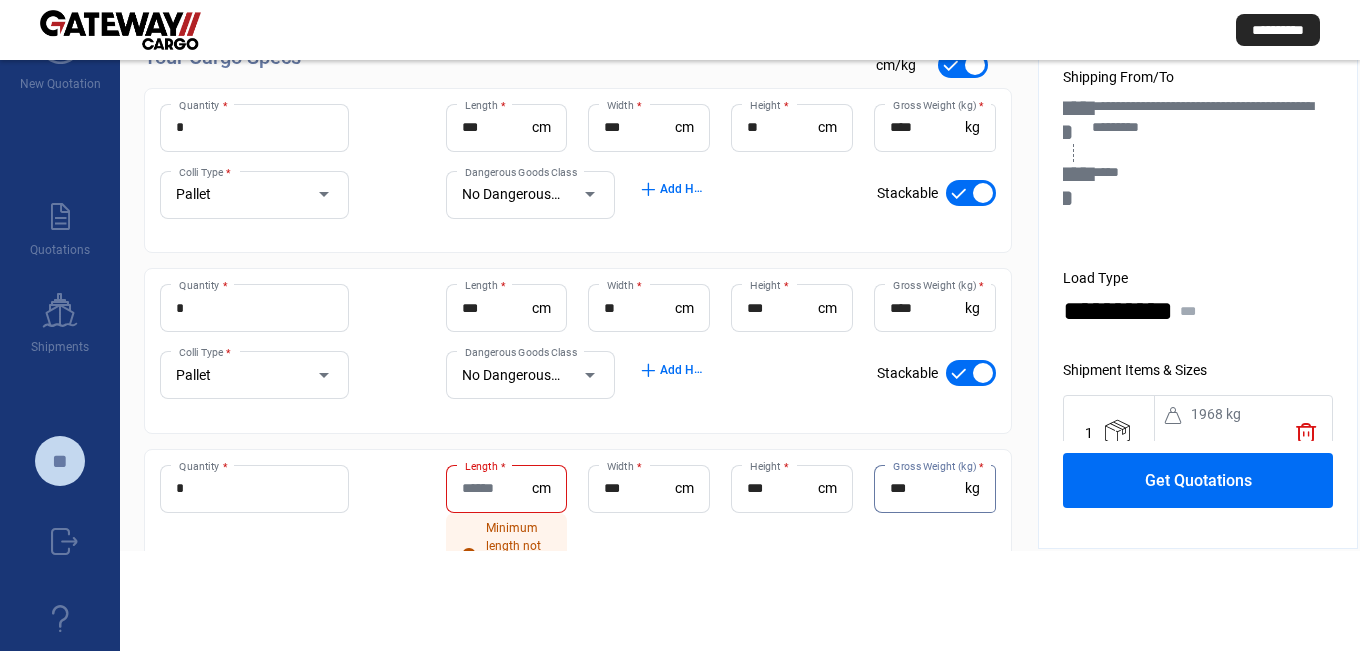 type on "***" 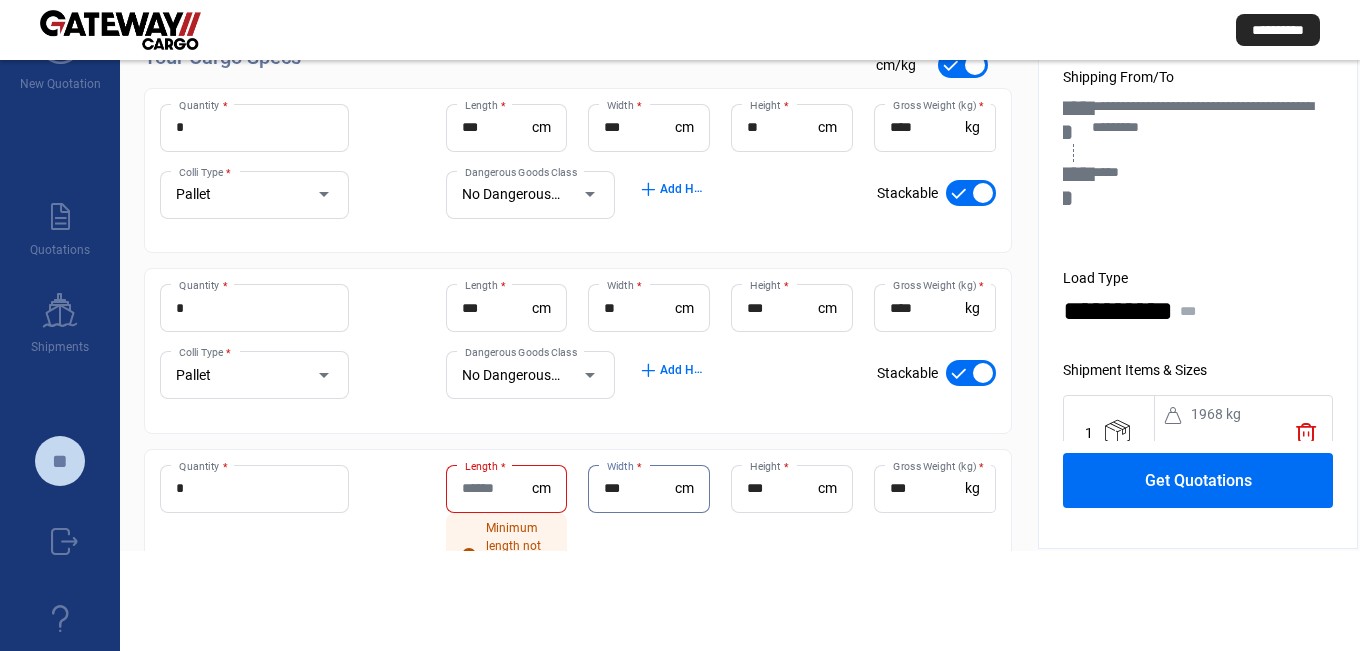 drag, startPoint x: 635, startPoint y: 485, endPoint x: 582, endPoint y: 488, distance: 53.08484 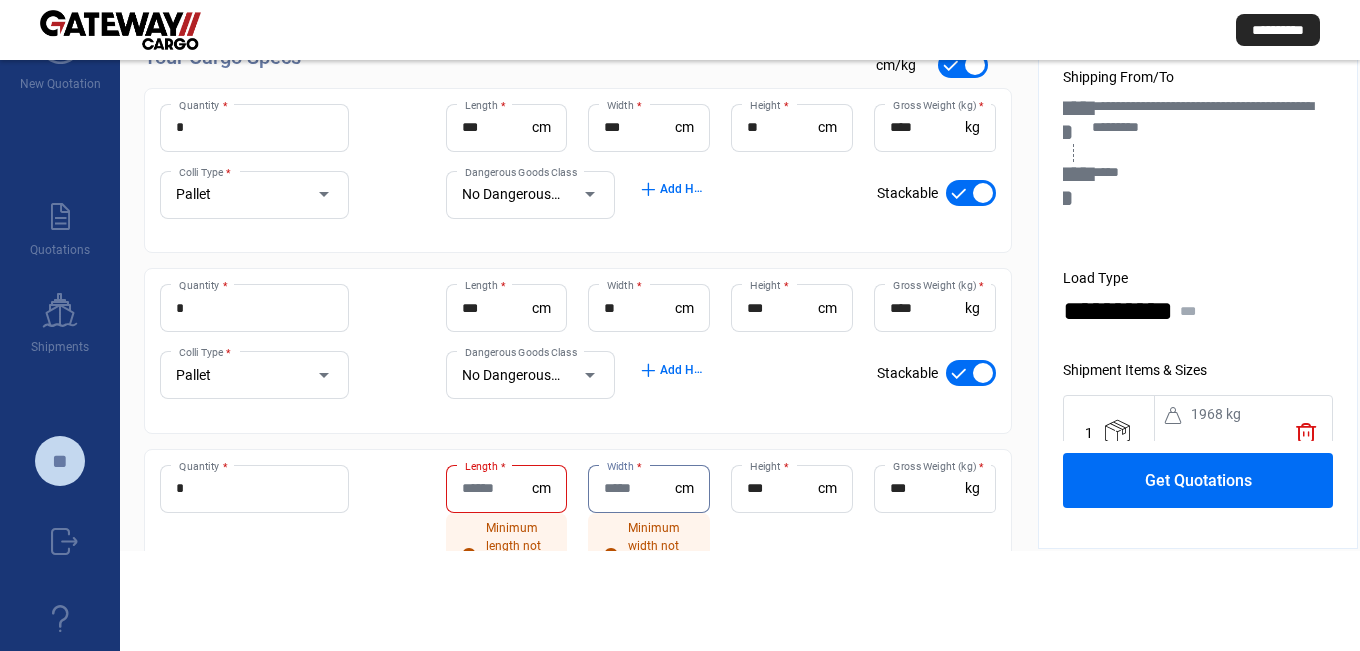 type 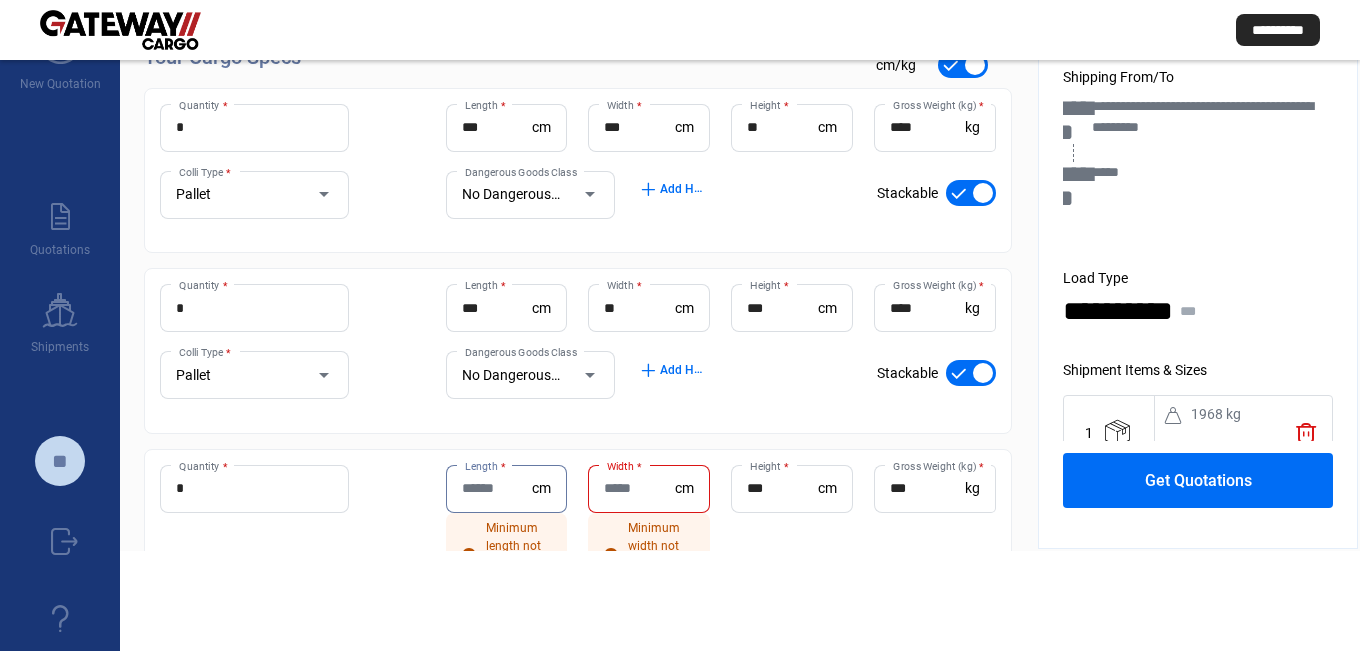 paste on "***" 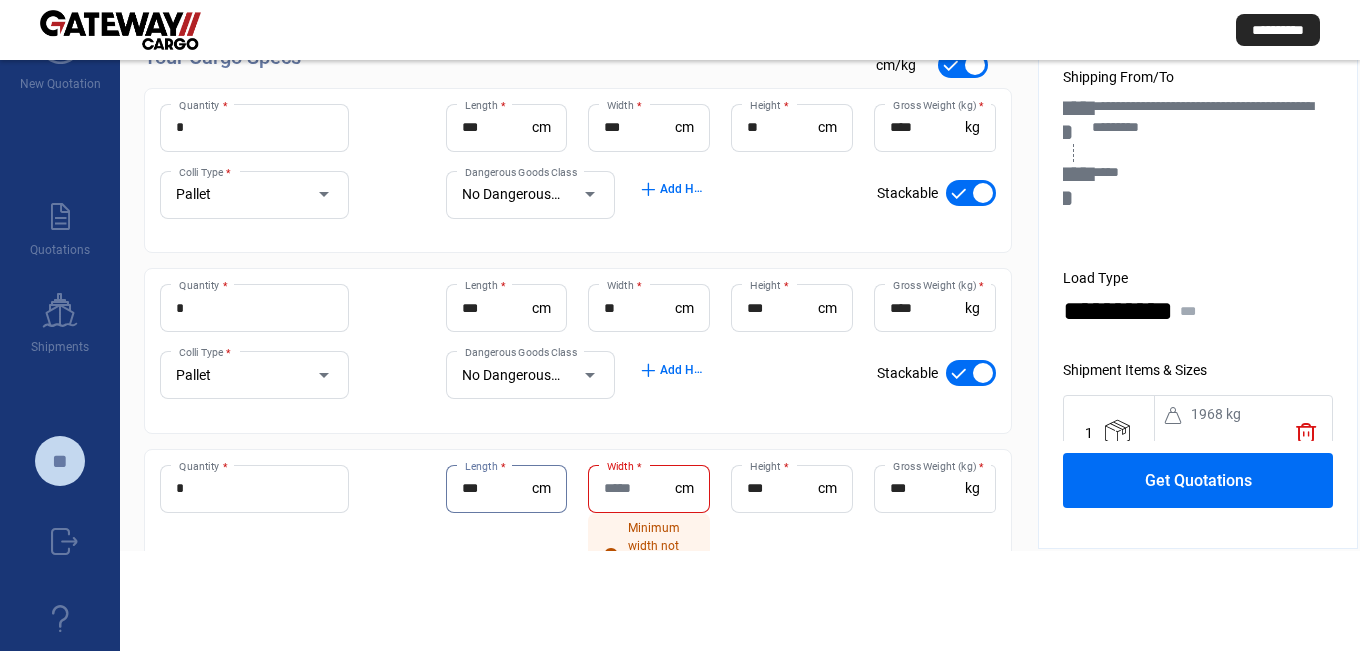 type on "***" 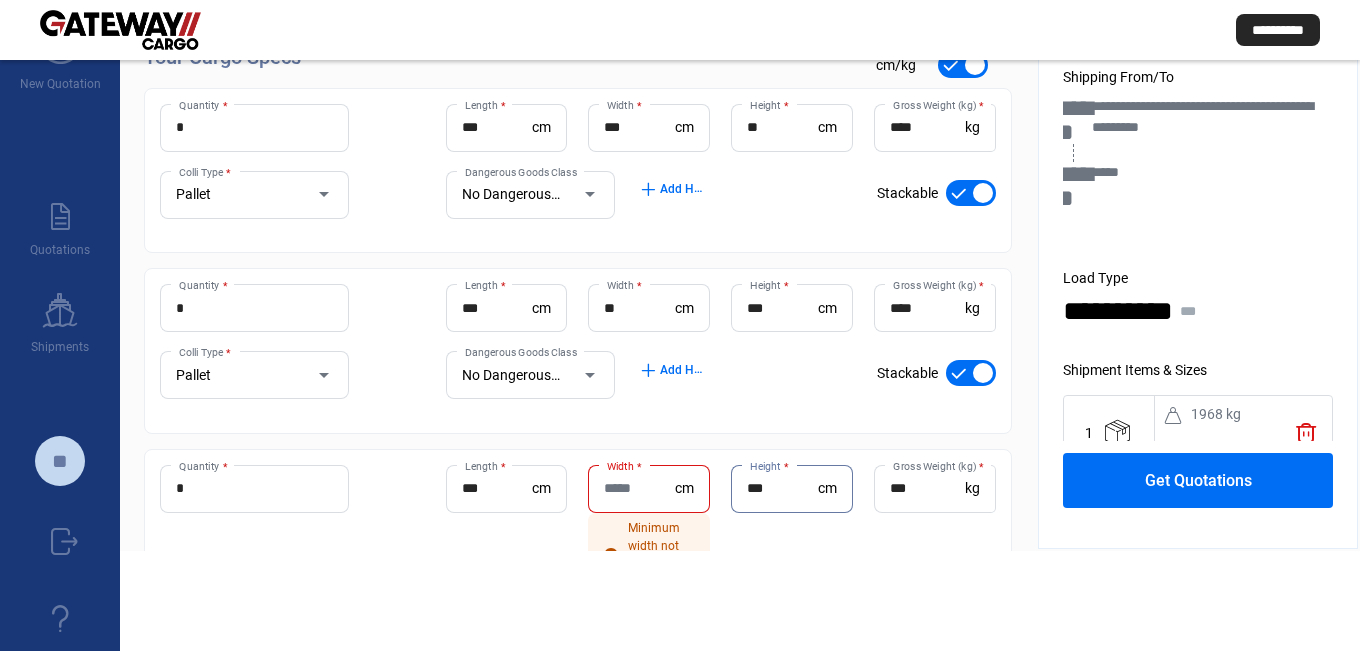 drag, startPoint x: 785, startPoint y: 487, endPoint x: 680, endPoint y: 490, distance: 105.04285 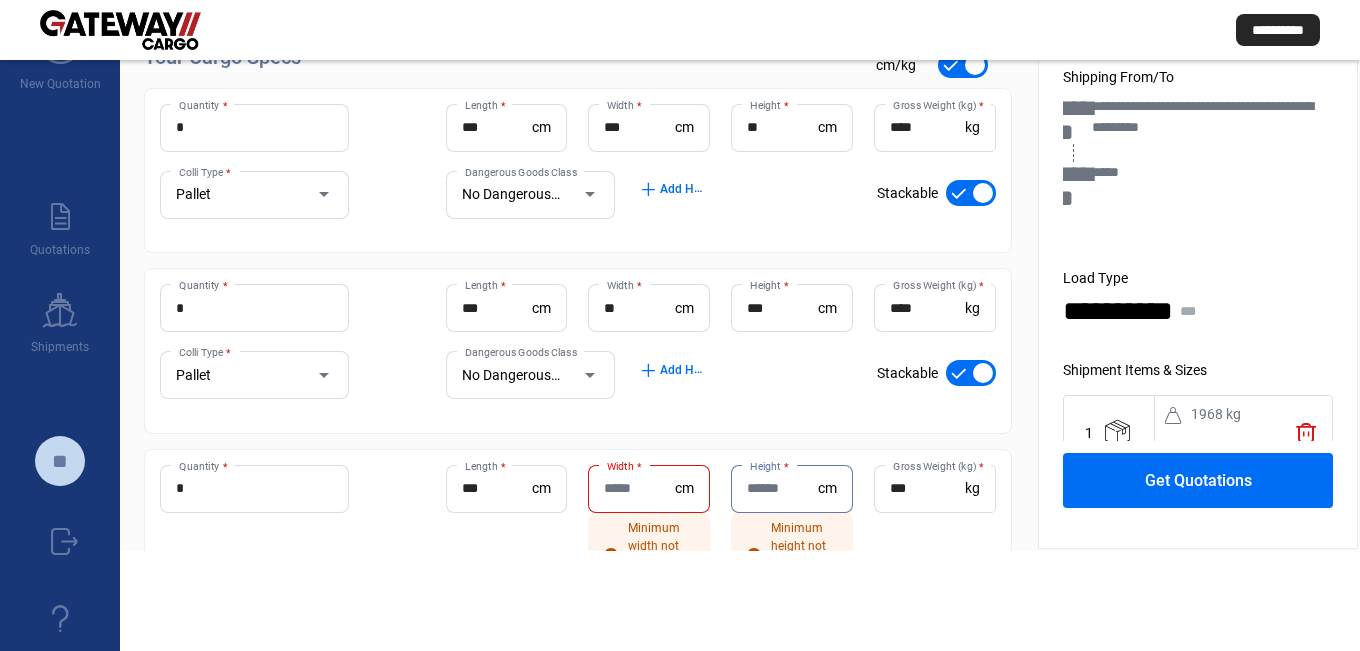 type 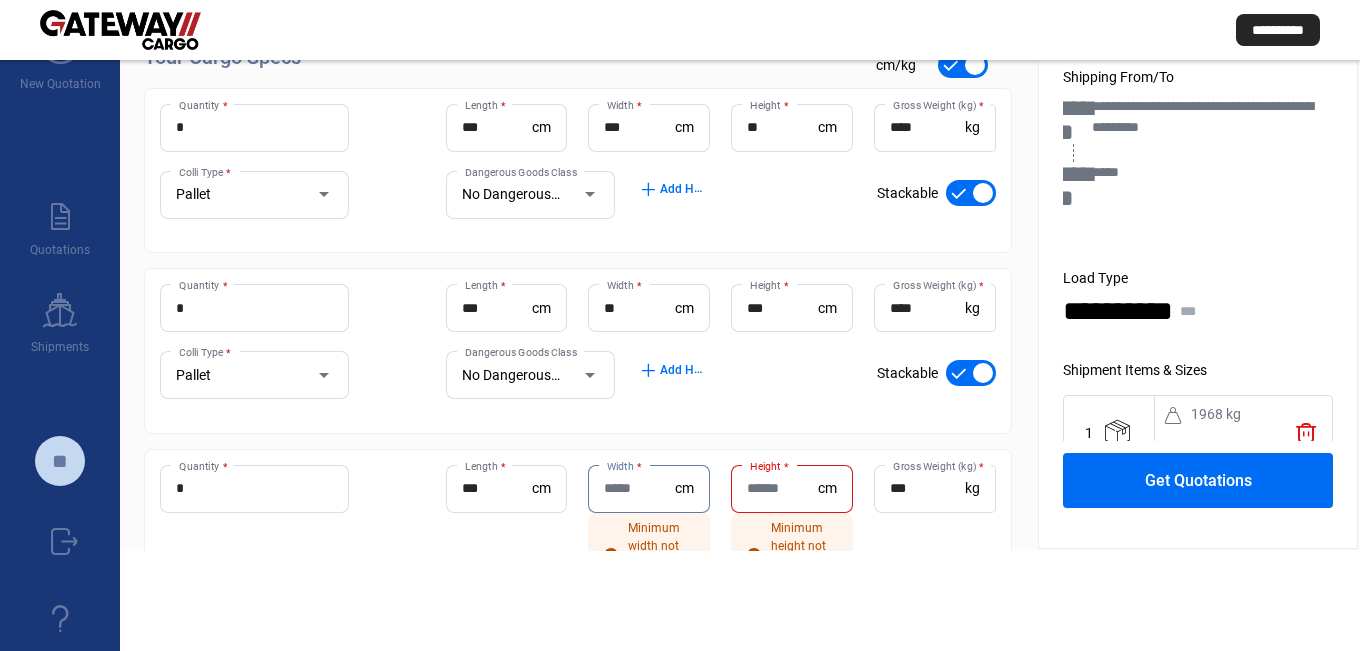 paste on "***" 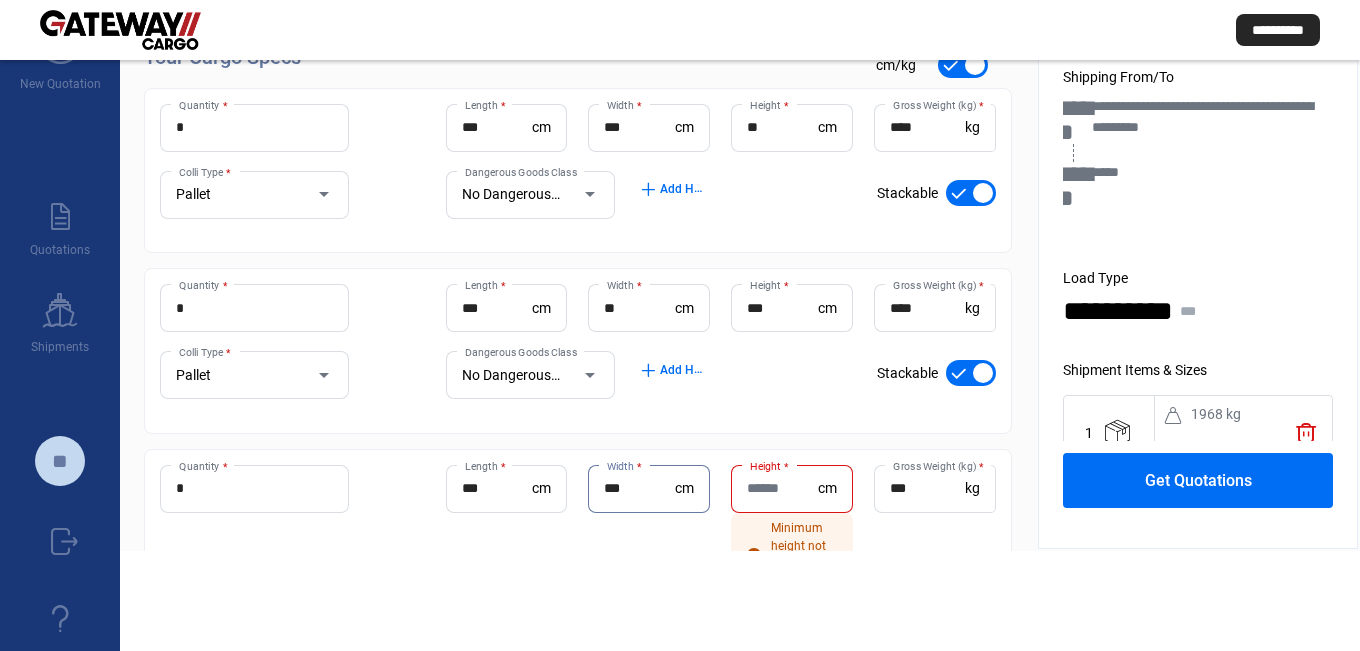 type on "***" 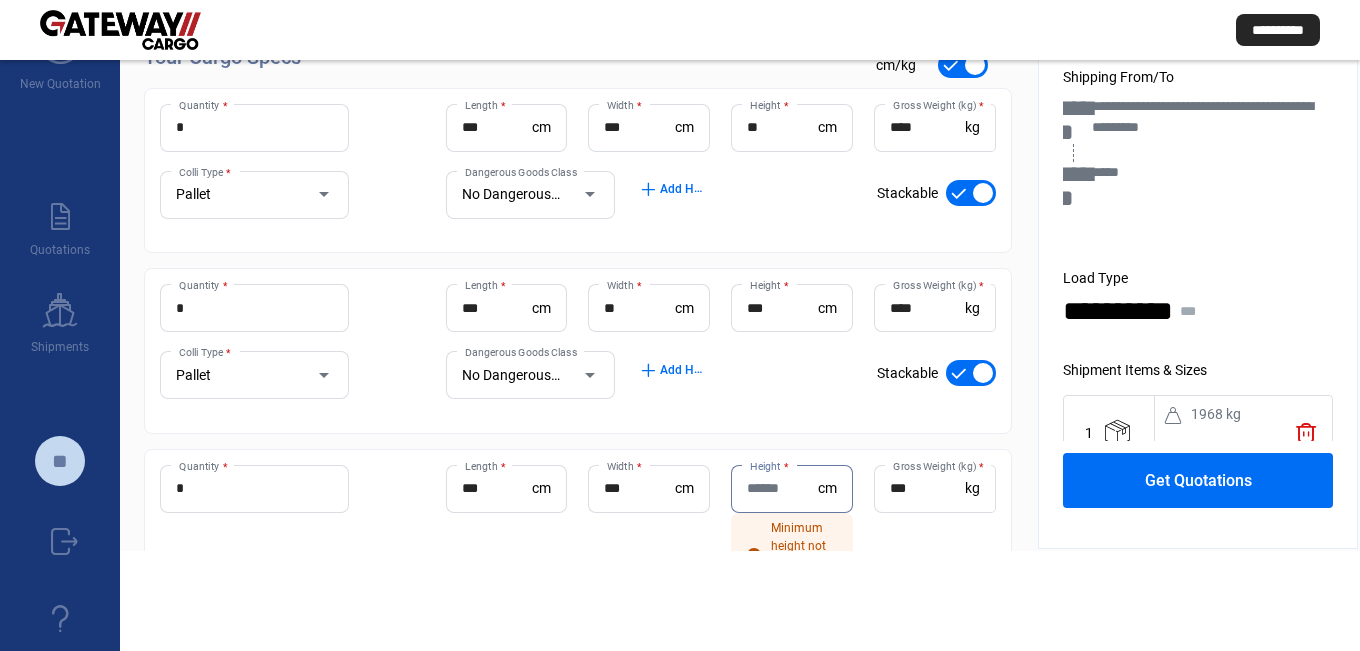 click on "Height  *" at bounding box center (782, 488) 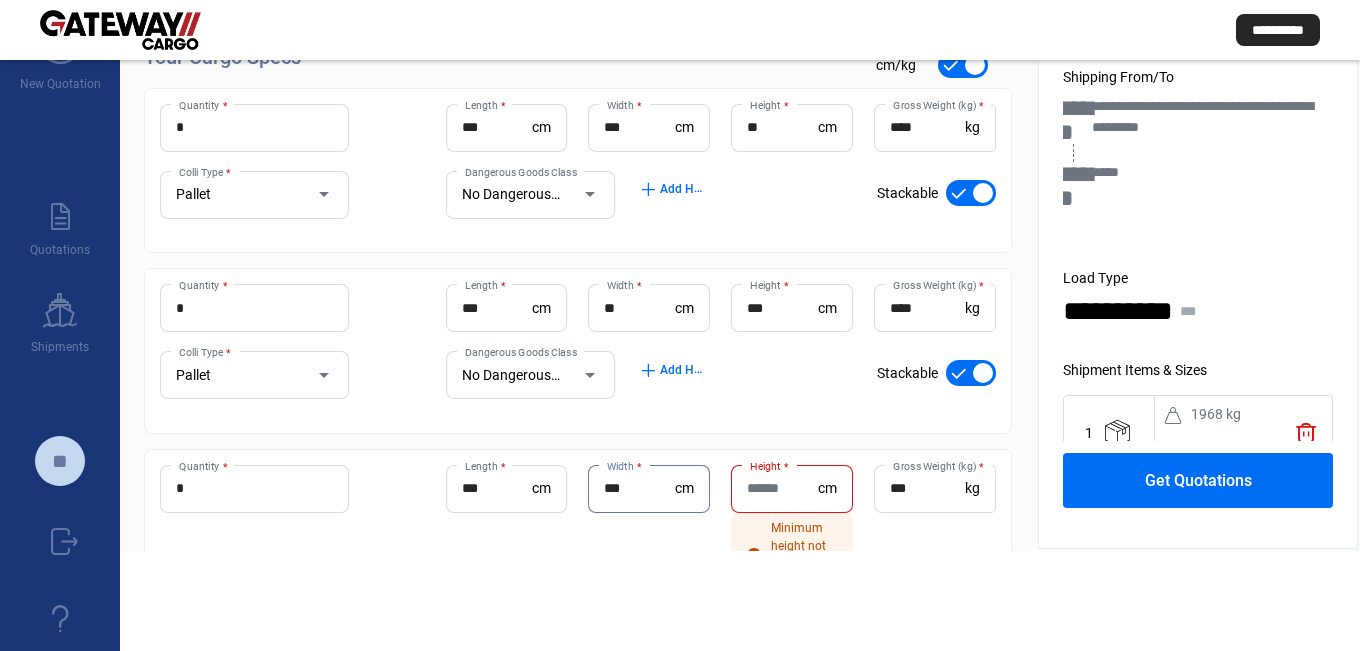 drag, startPoint x: 634, startPoint y: 491, endPoint x: 583, endPoint y: 491, distance: 51 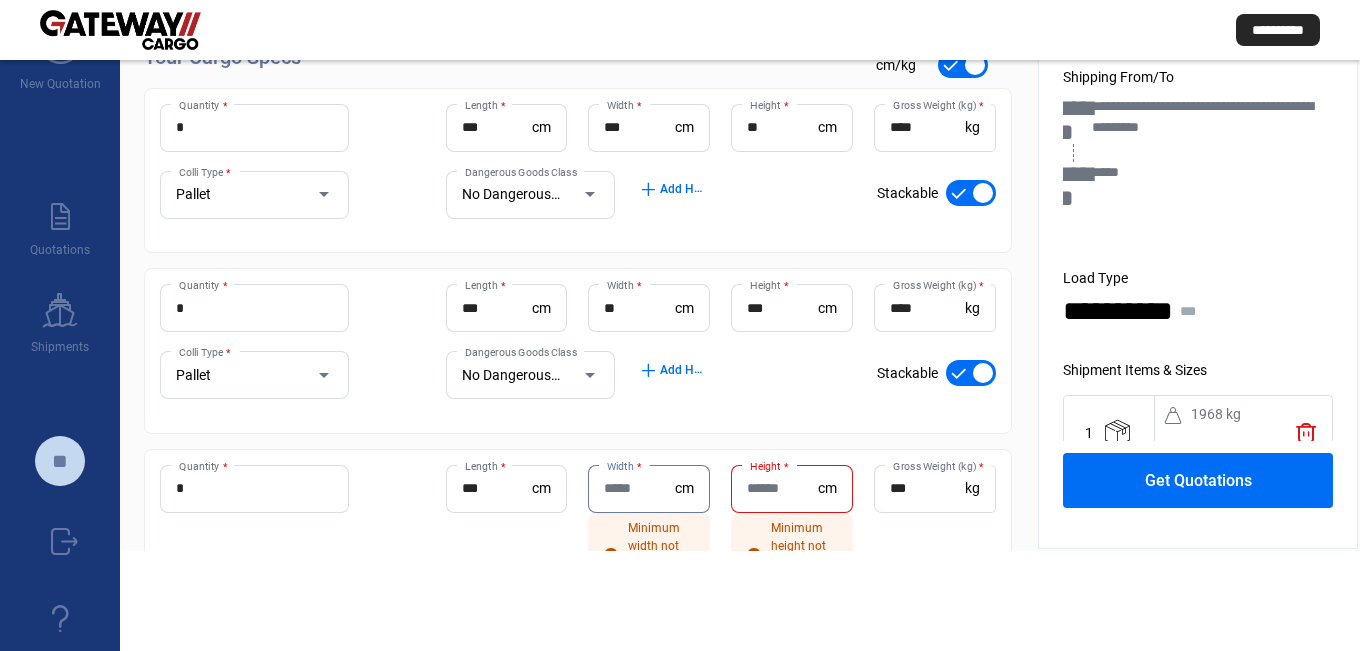 type 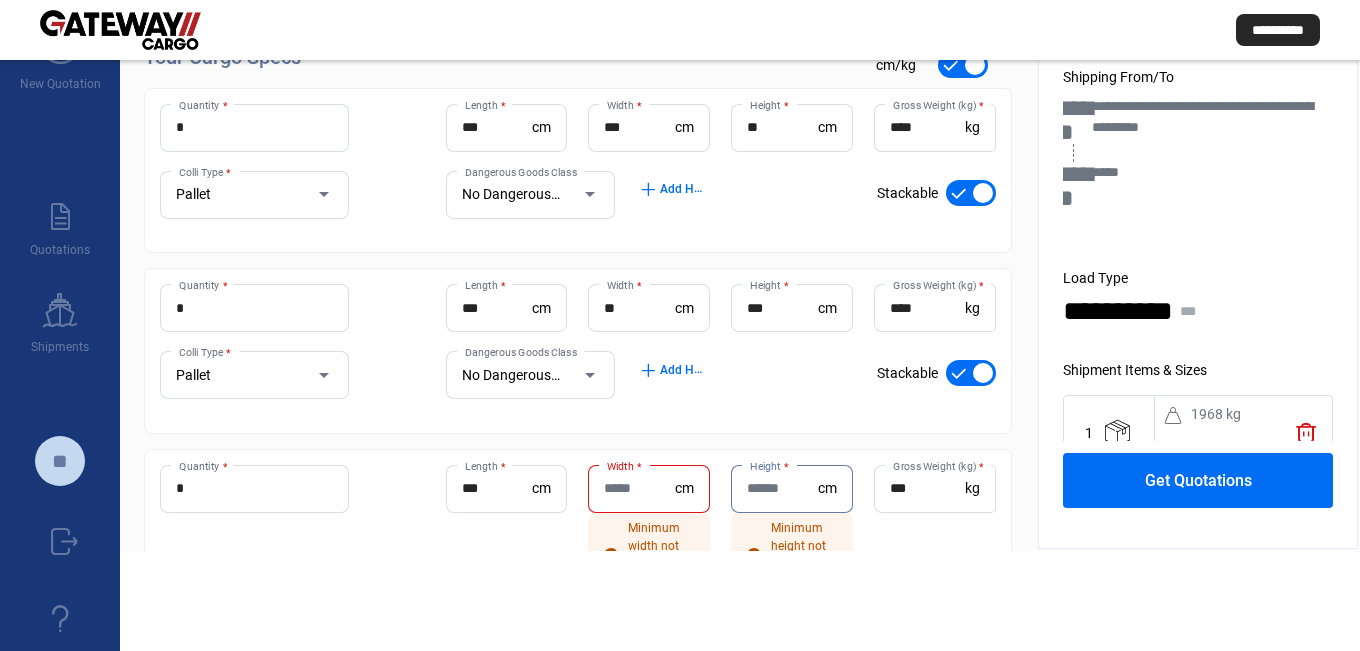 click on "Height  *" at bounding box center [782, 488] 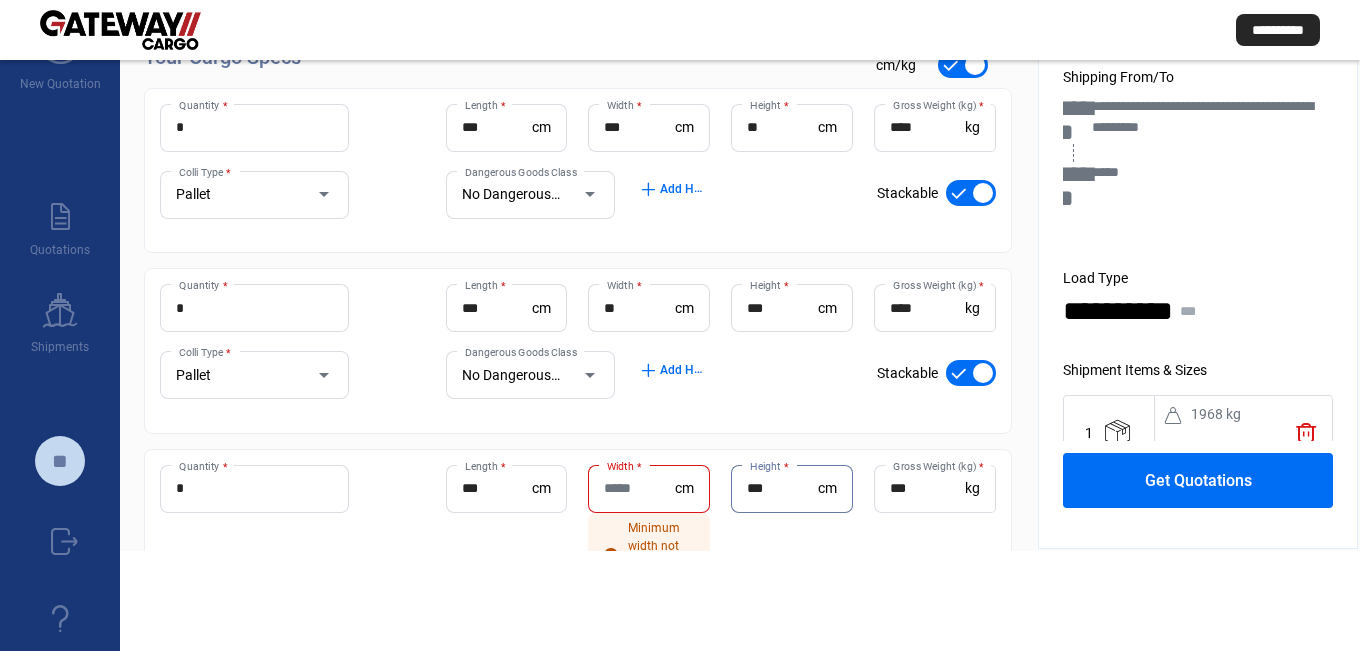 type on "***" 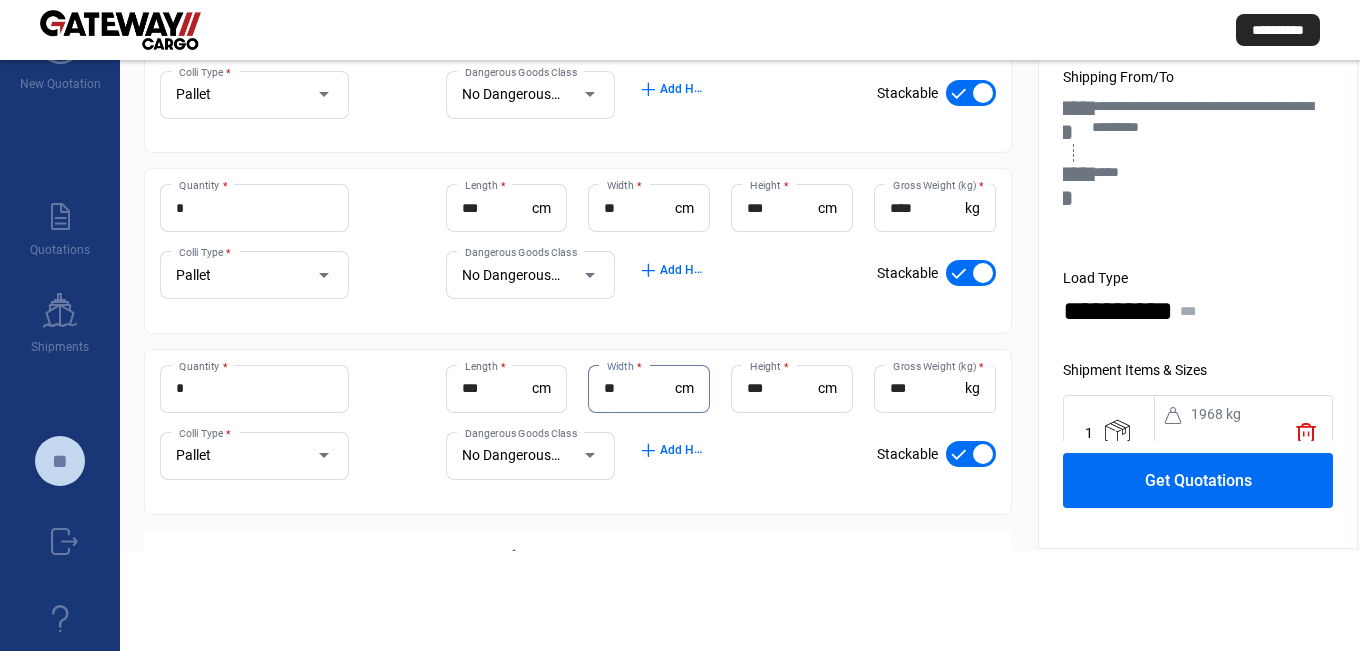 scroll, scrollTop: 354, scrollLeft: 0, axis: vertical 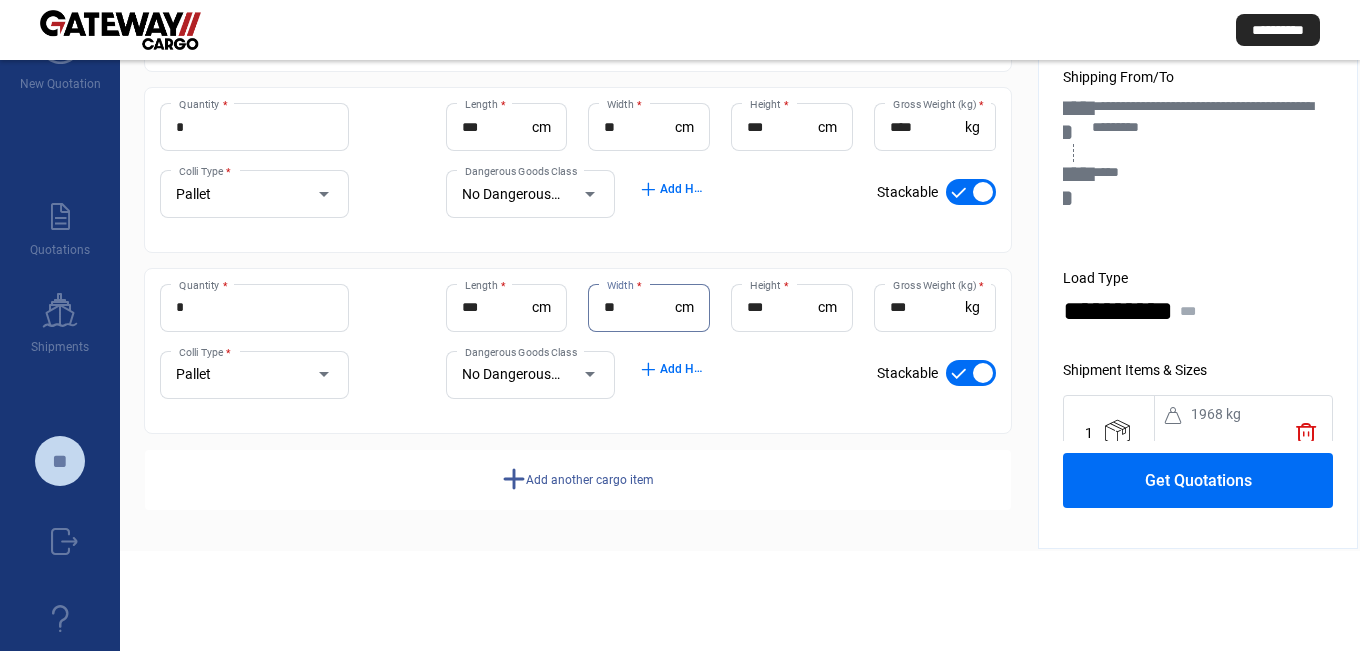 type on "**" 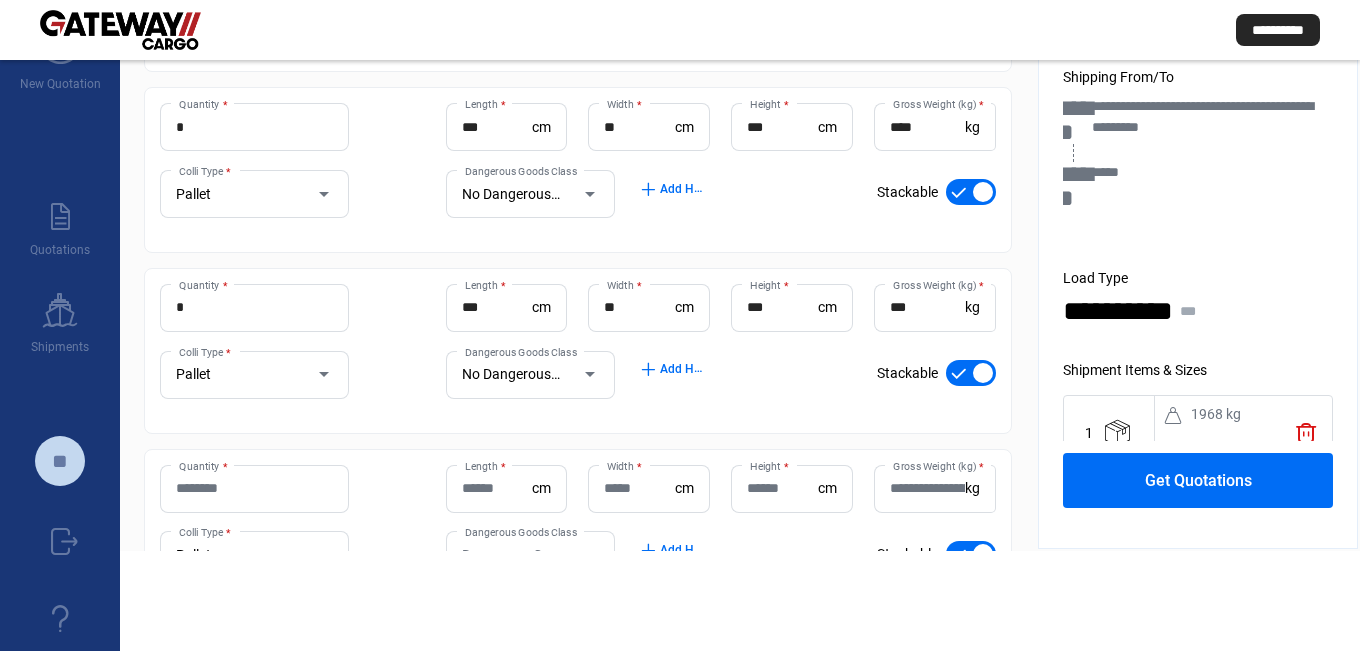 click on "Quantity *" at bounding box center (254, 488) 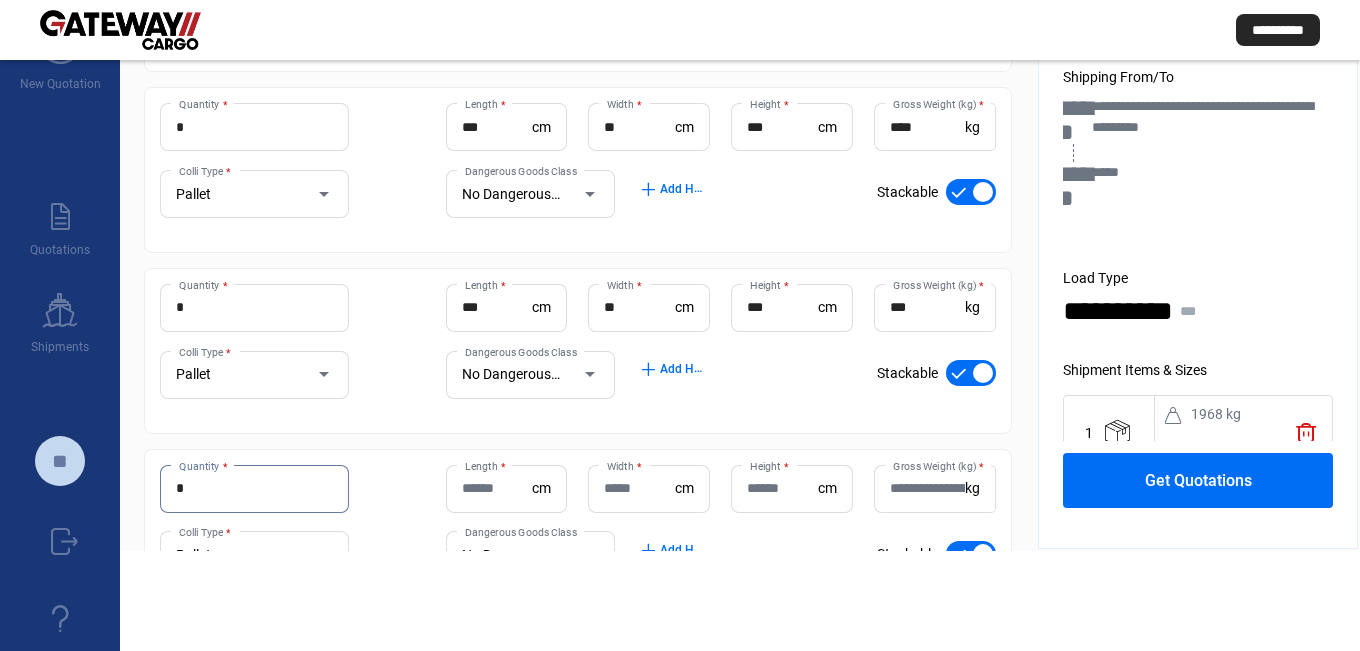 type on "*" 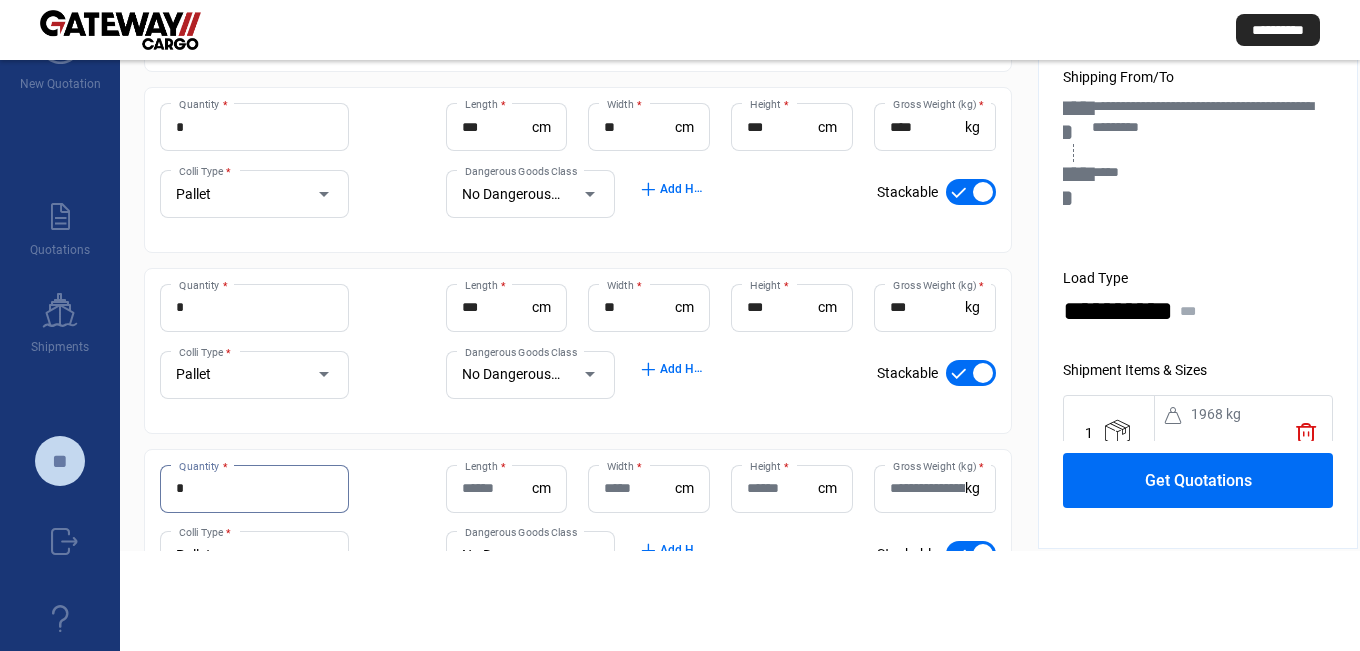 click on "Length  *" at bounding box center (497, 488) 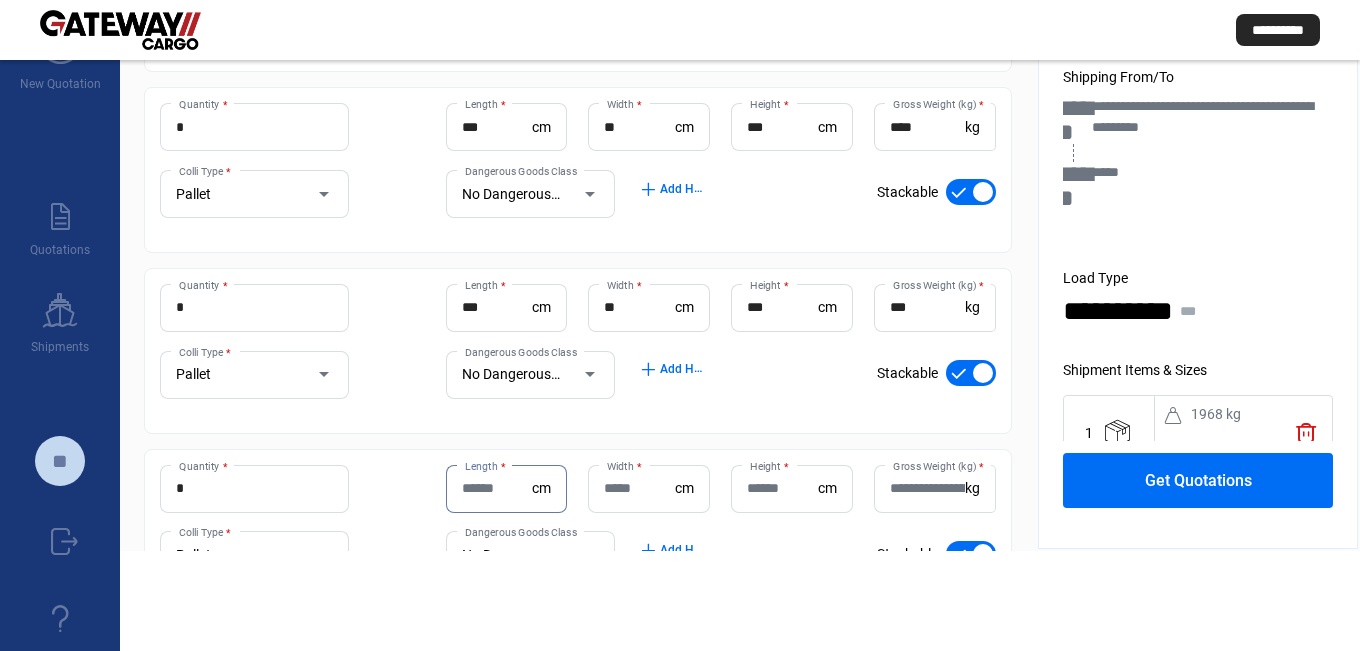click on "Gross Weight (kg)  *" at bounding box center [927, 488] 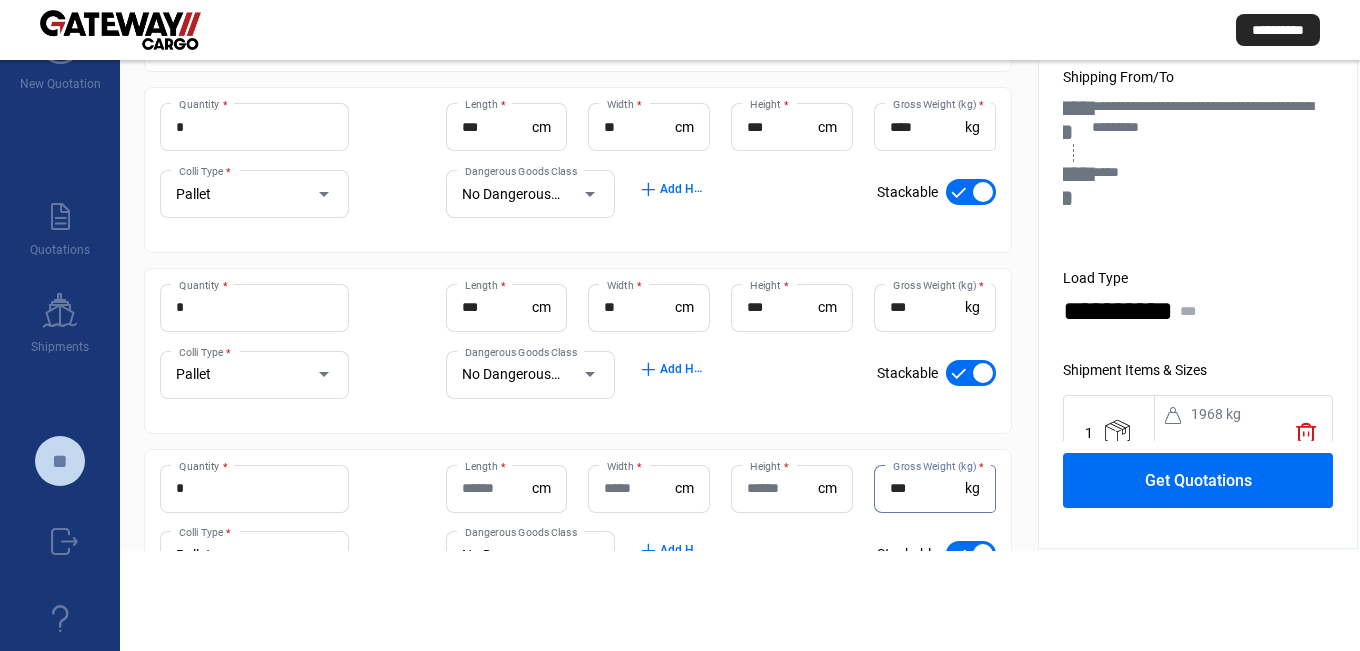 type on "***" 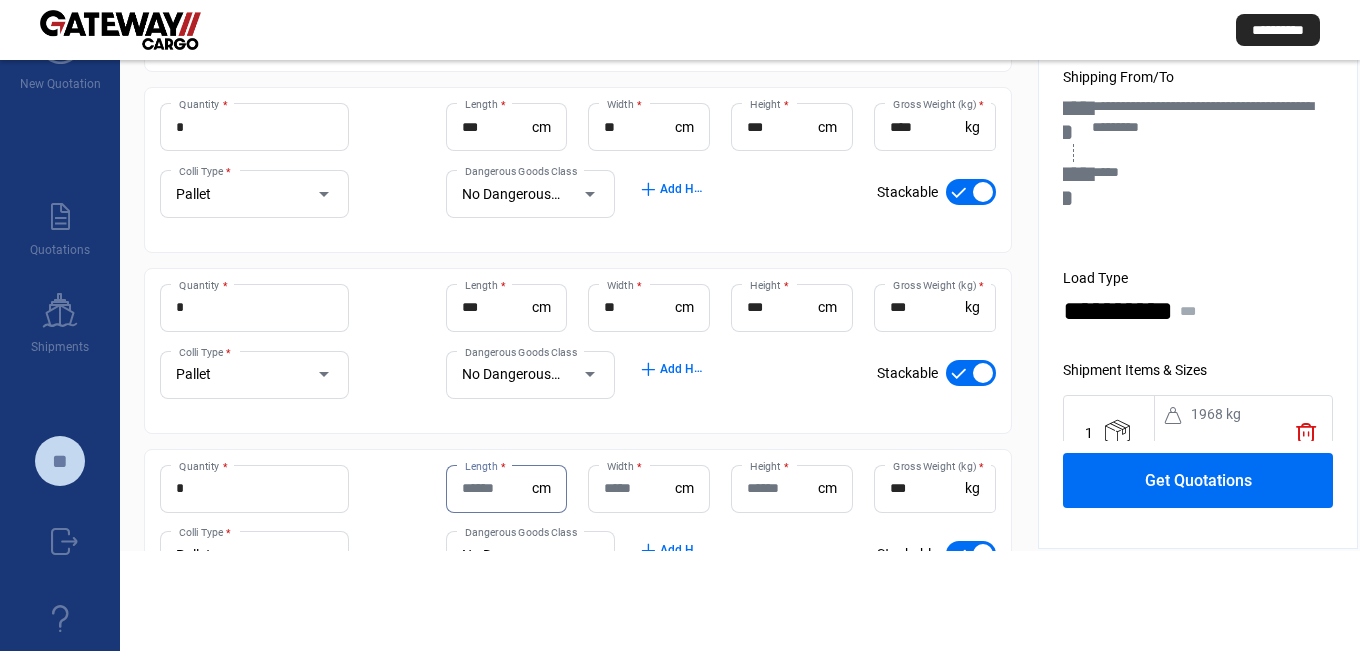 click on "Length  *" at bounding box center [497, 488] 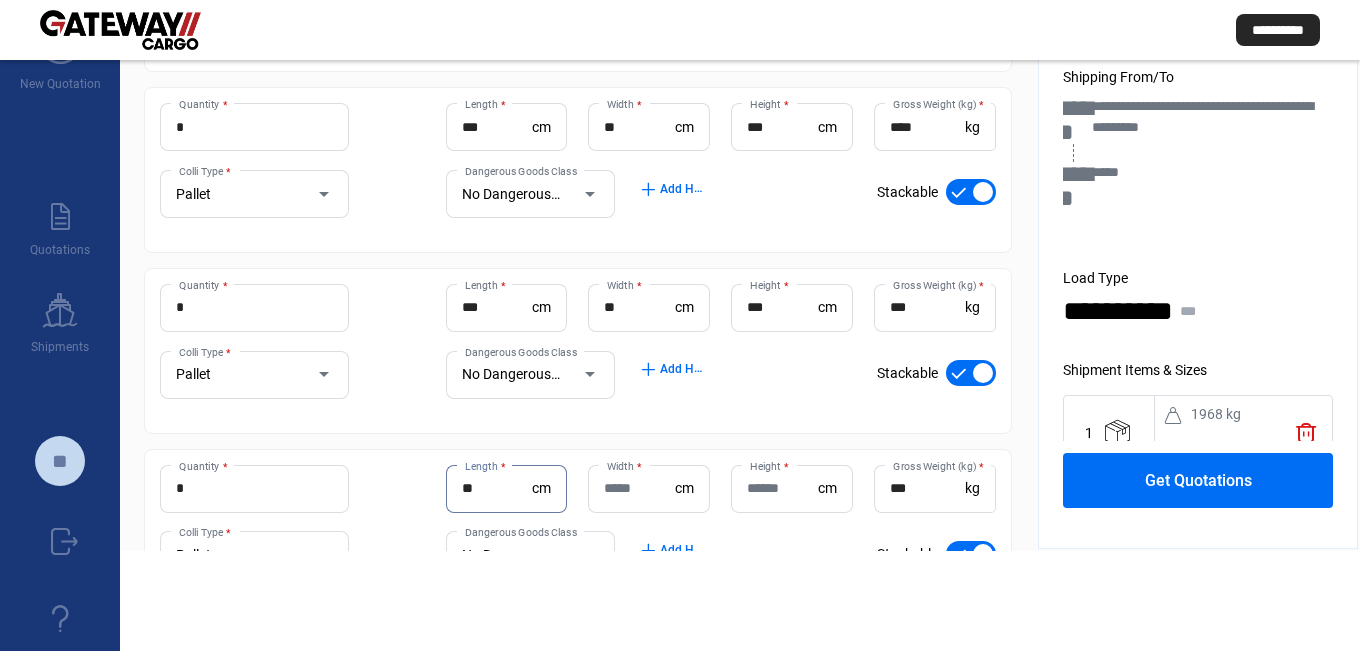 type on "**" 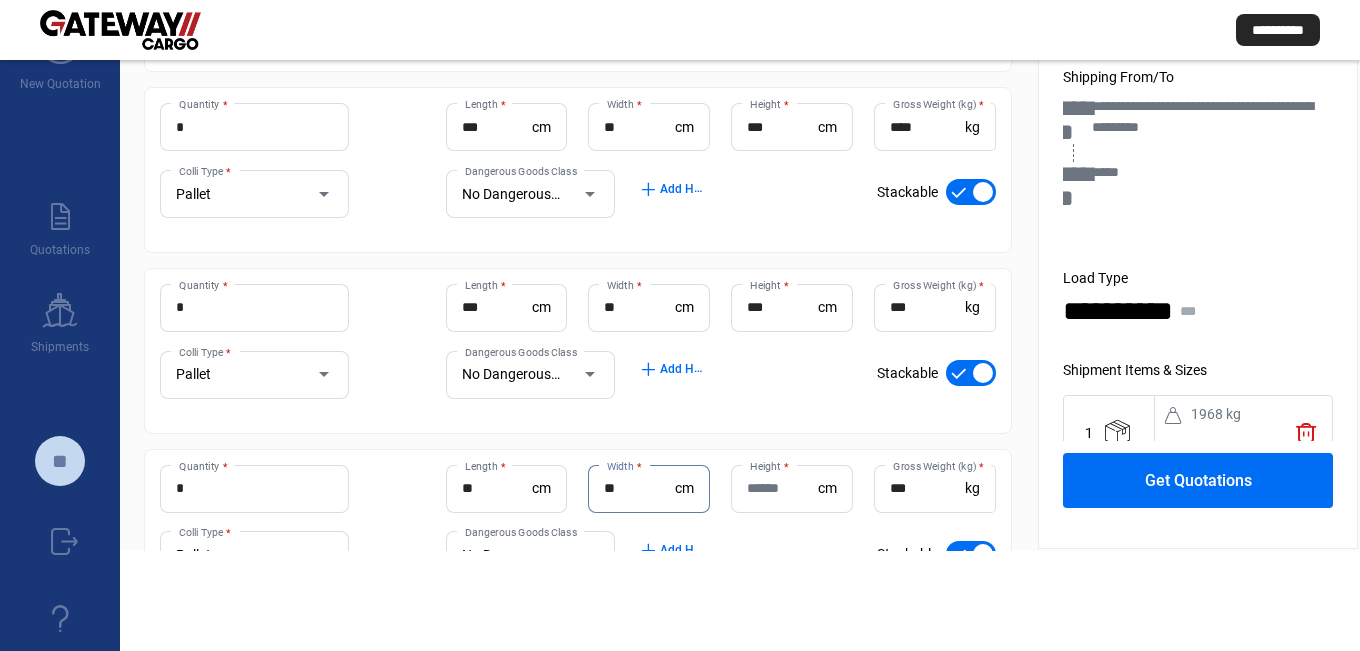 type on "**" 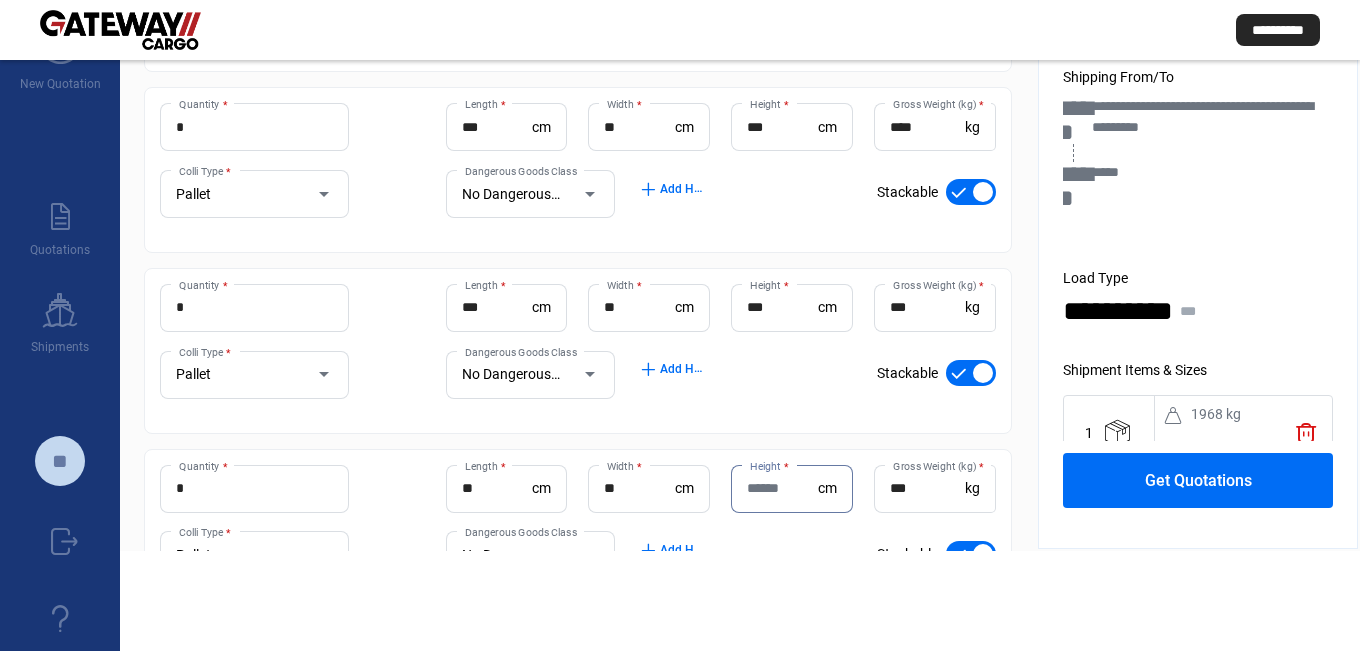 click on "Height  *" at bounding box center [782, 488] 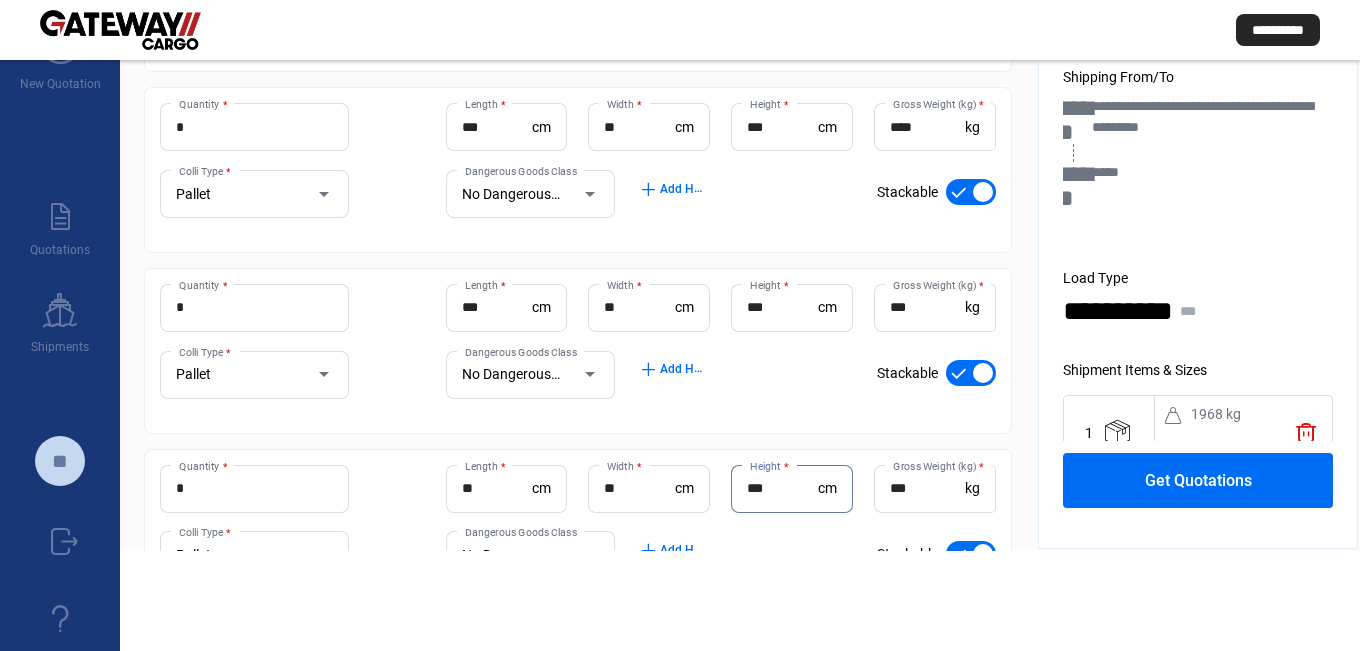 type on "***" 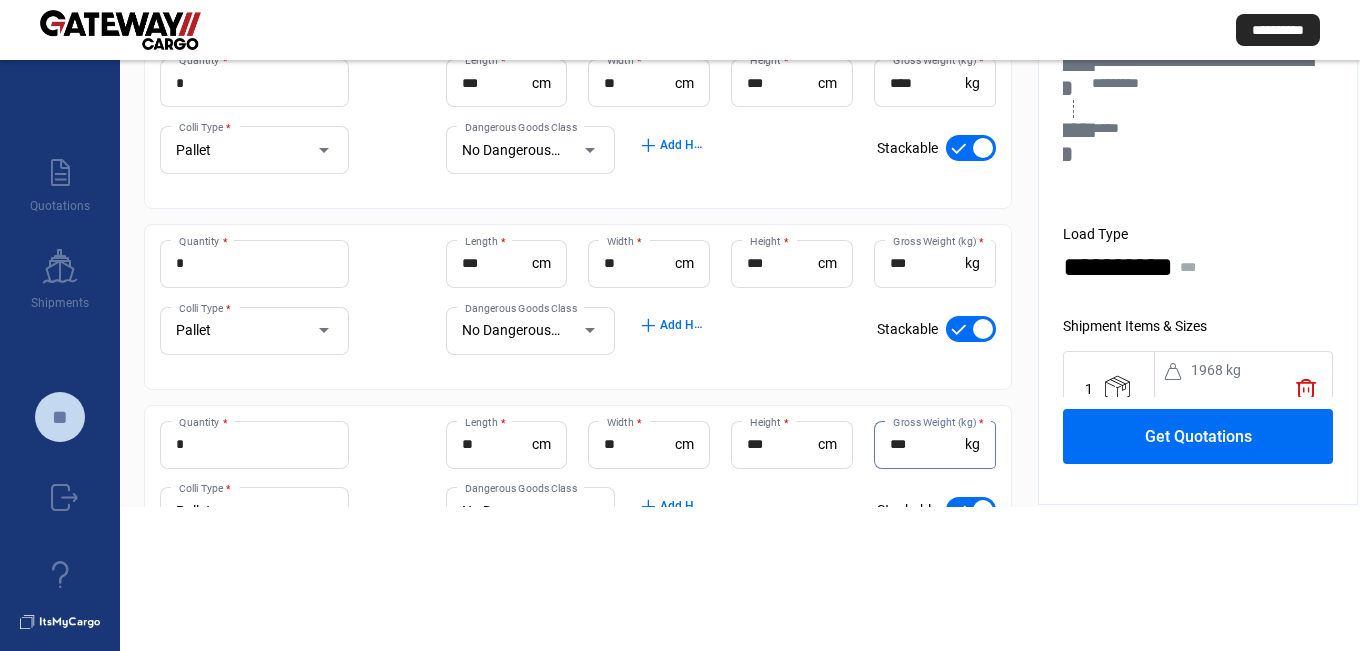 scroll, scrollTop: 168, scrollLeft: 0, axis: vertical 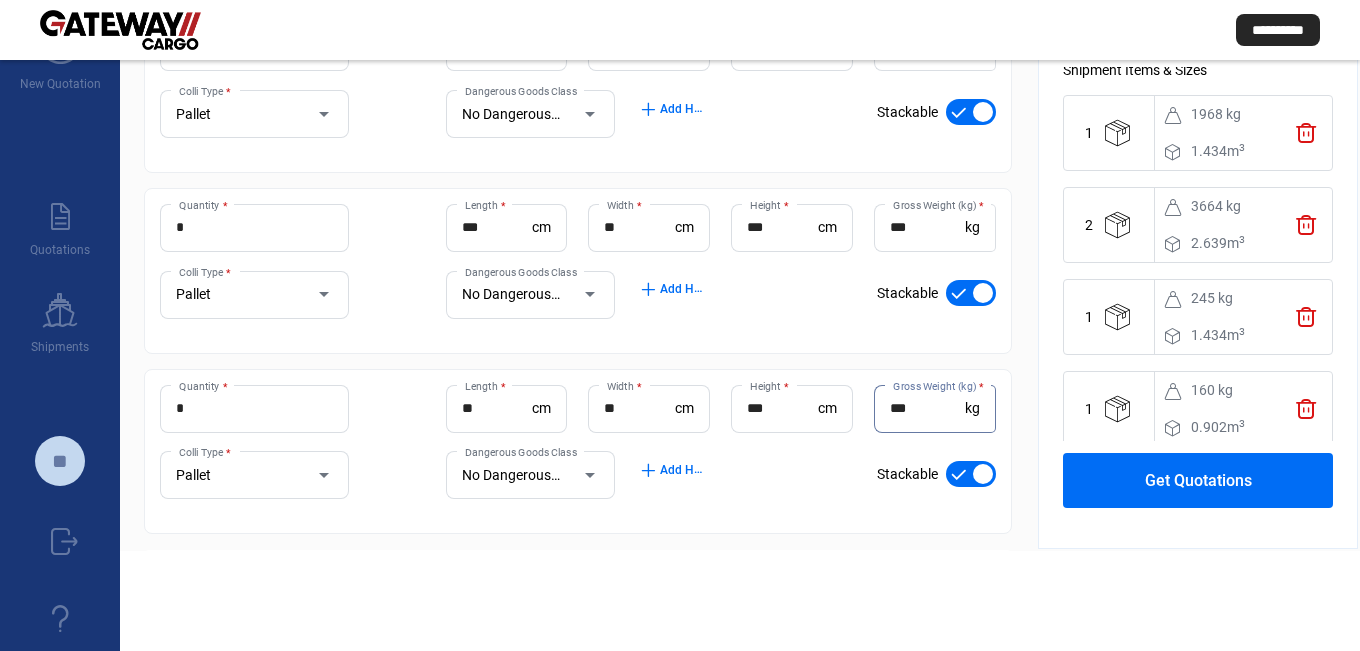 click on "Get Quotations" 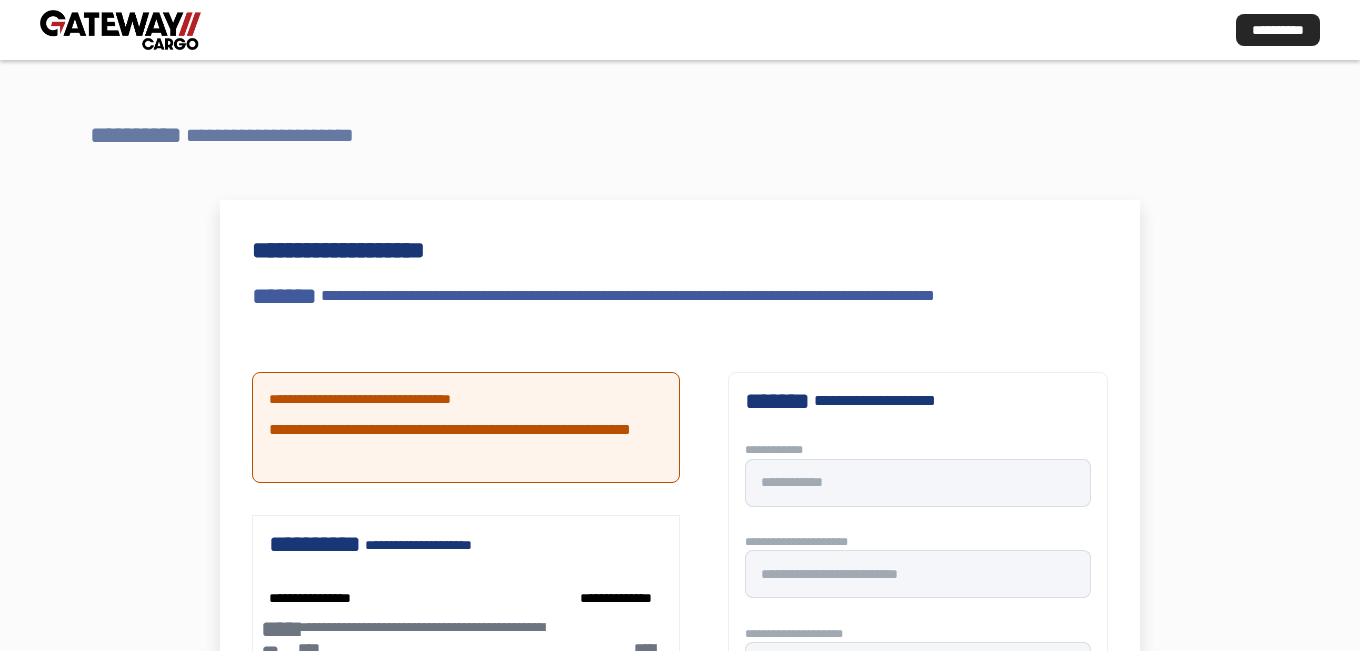 scroll, scrollTop: 0, scrollLeft: 0, axis: both 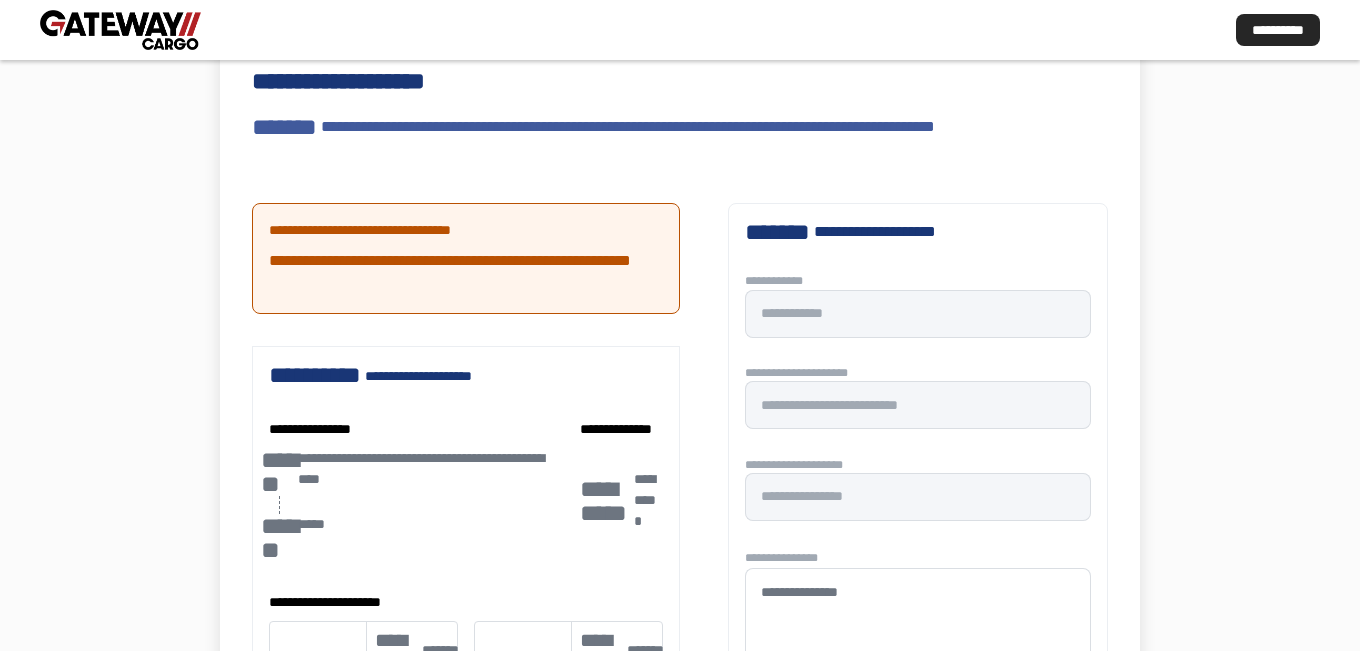 type 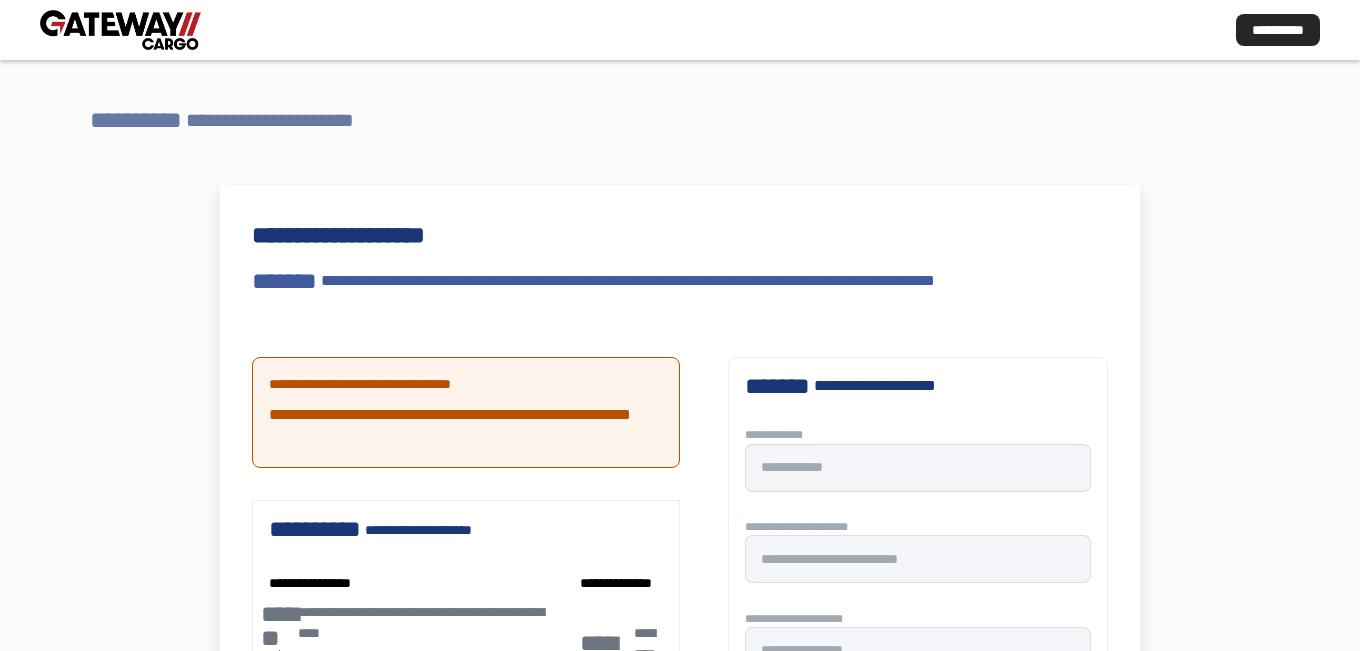 scroll, scrollTop: 0, scrollLeft: 0, axis: both 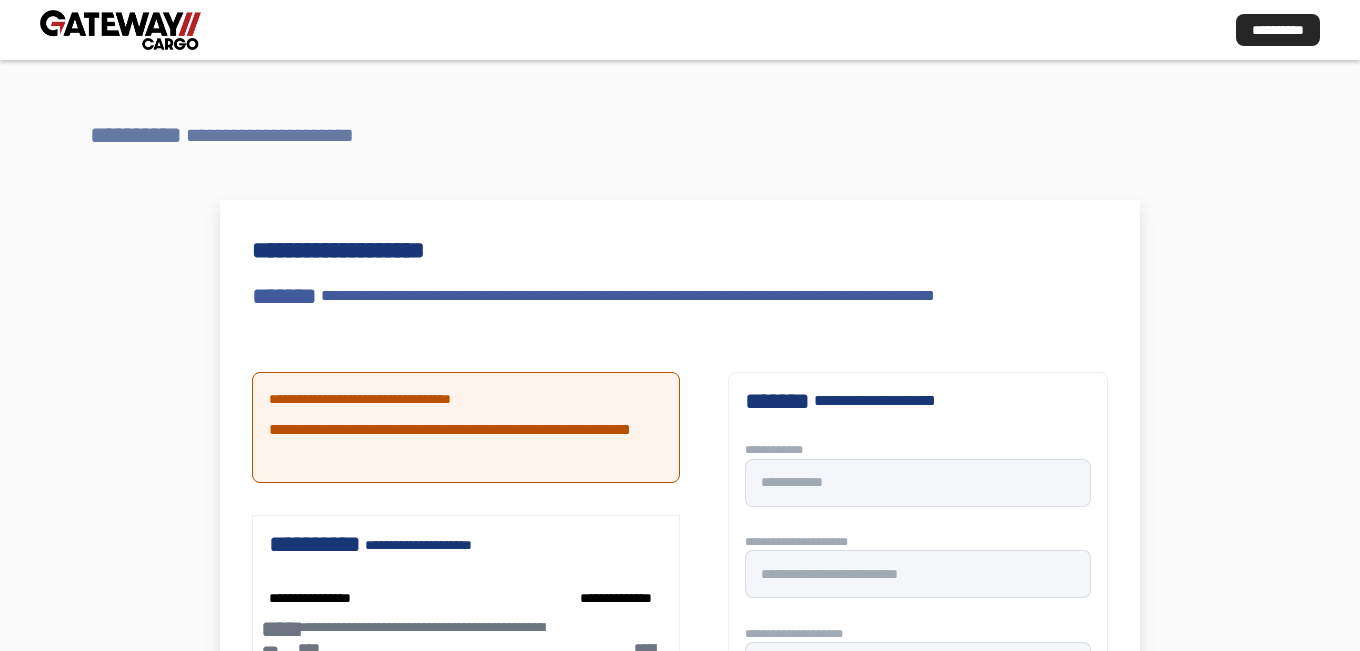 click on "**********" at bounding box center (136, 135) 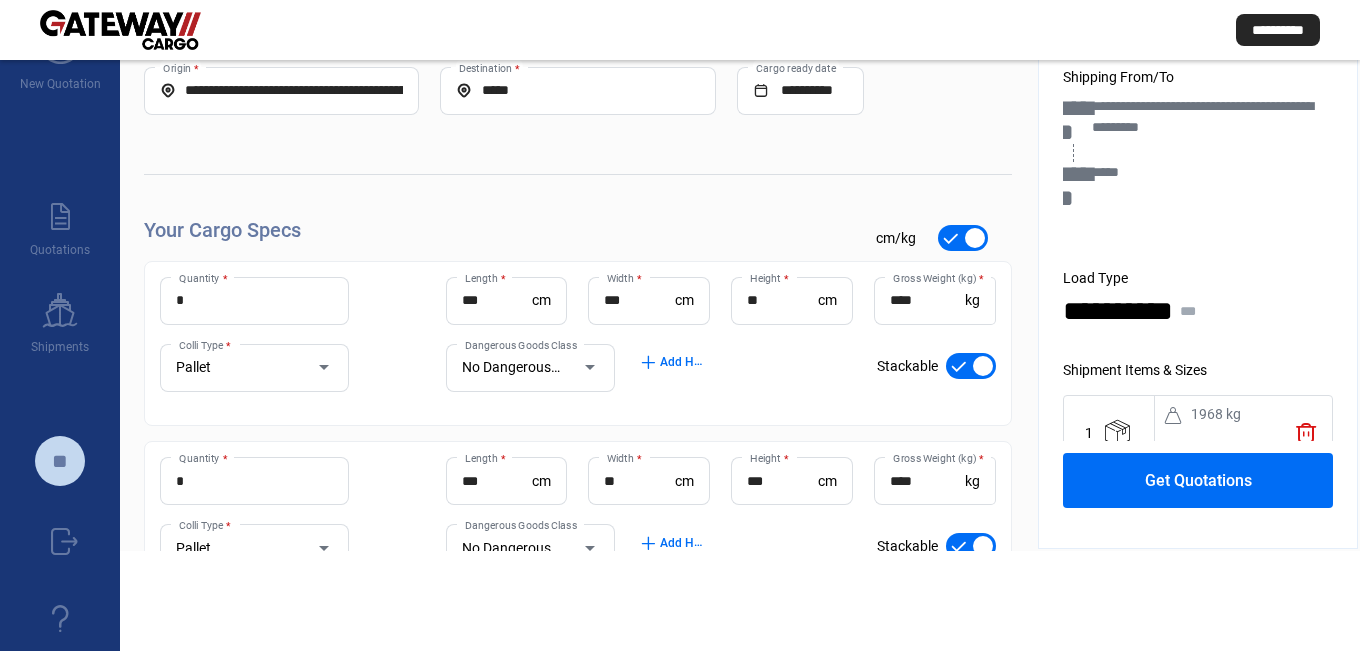 scroll, scrollTop: 0, scrollLeft: 0, axis: both 